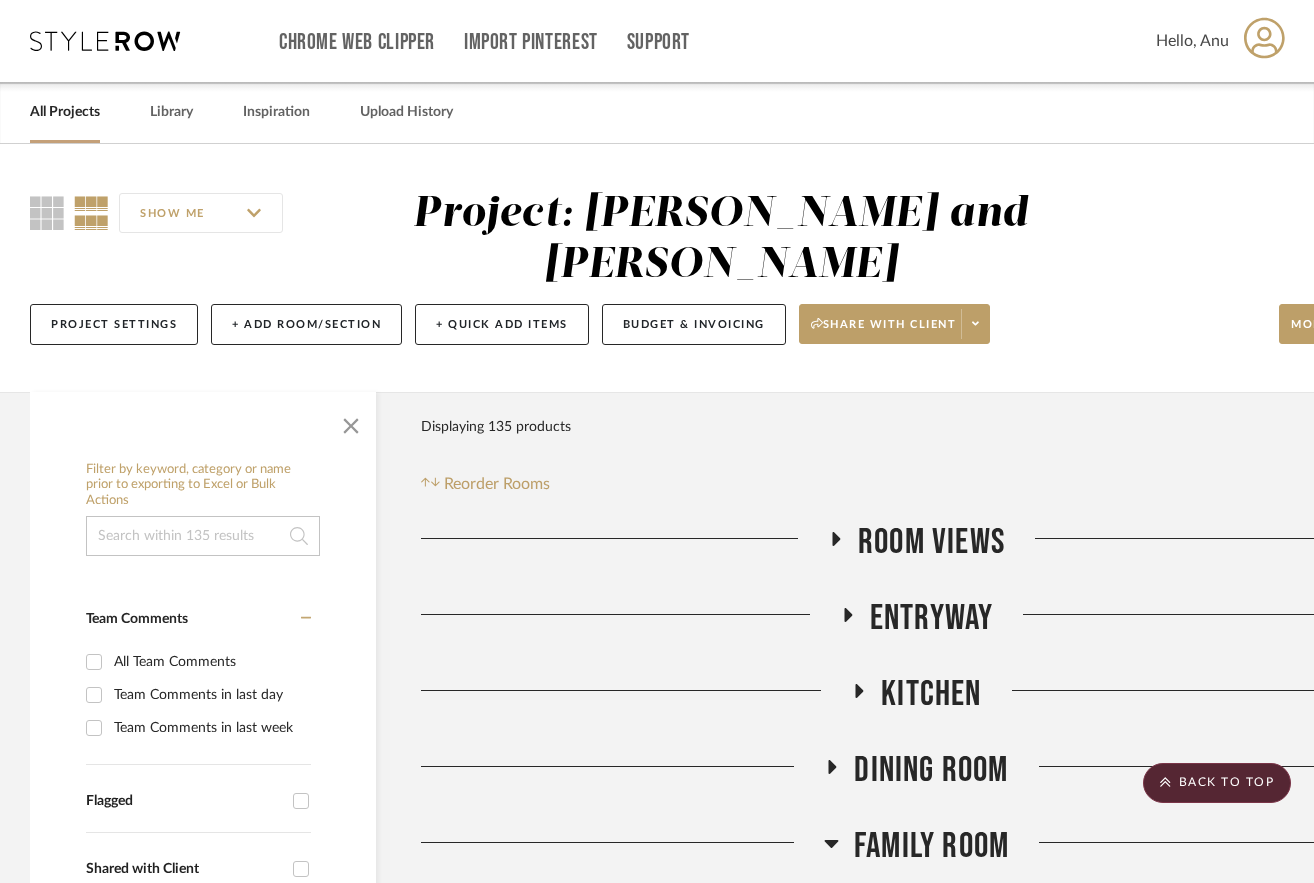 scroll, scrollTop: 700, scrollLeft: 0, axis: vertical 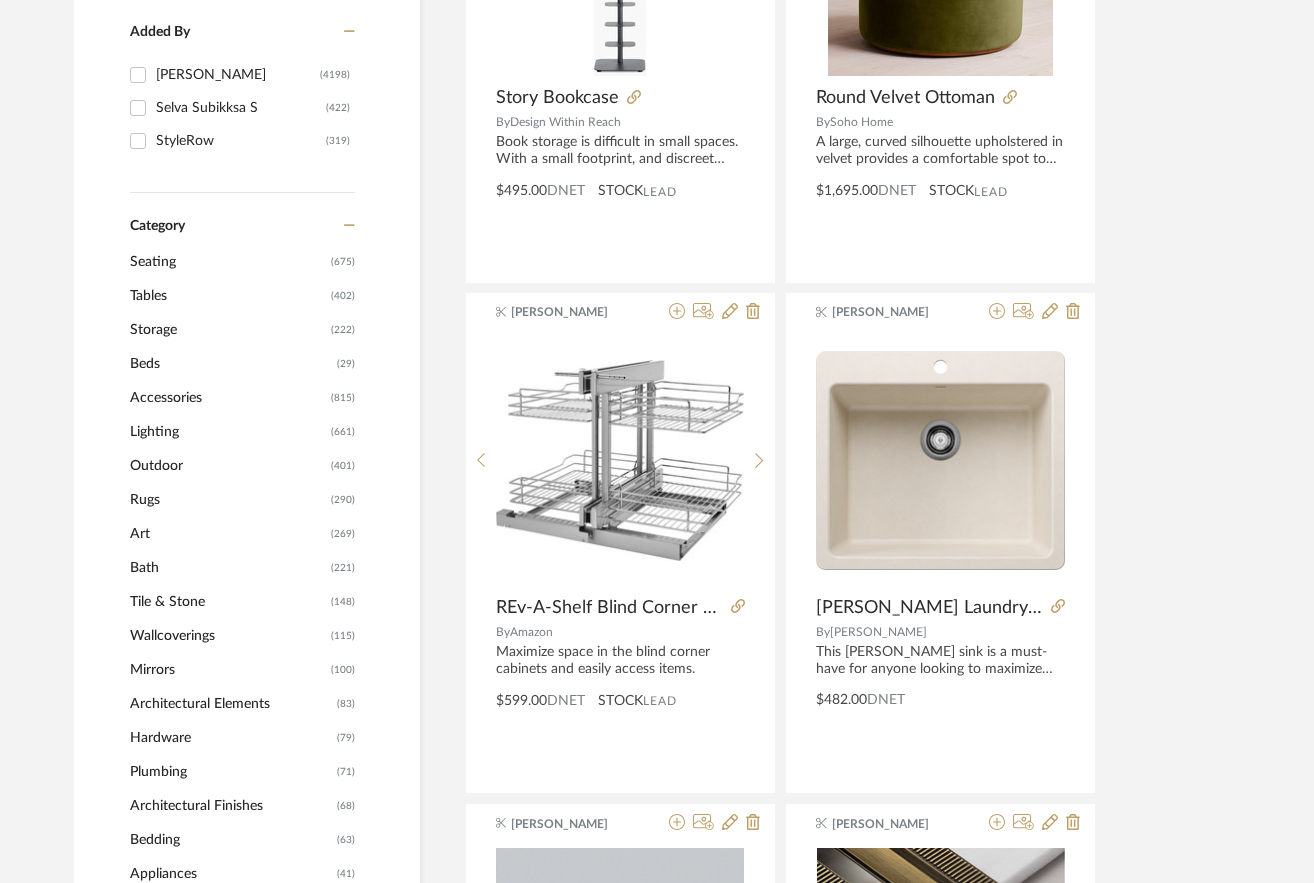 click on "Lighting" 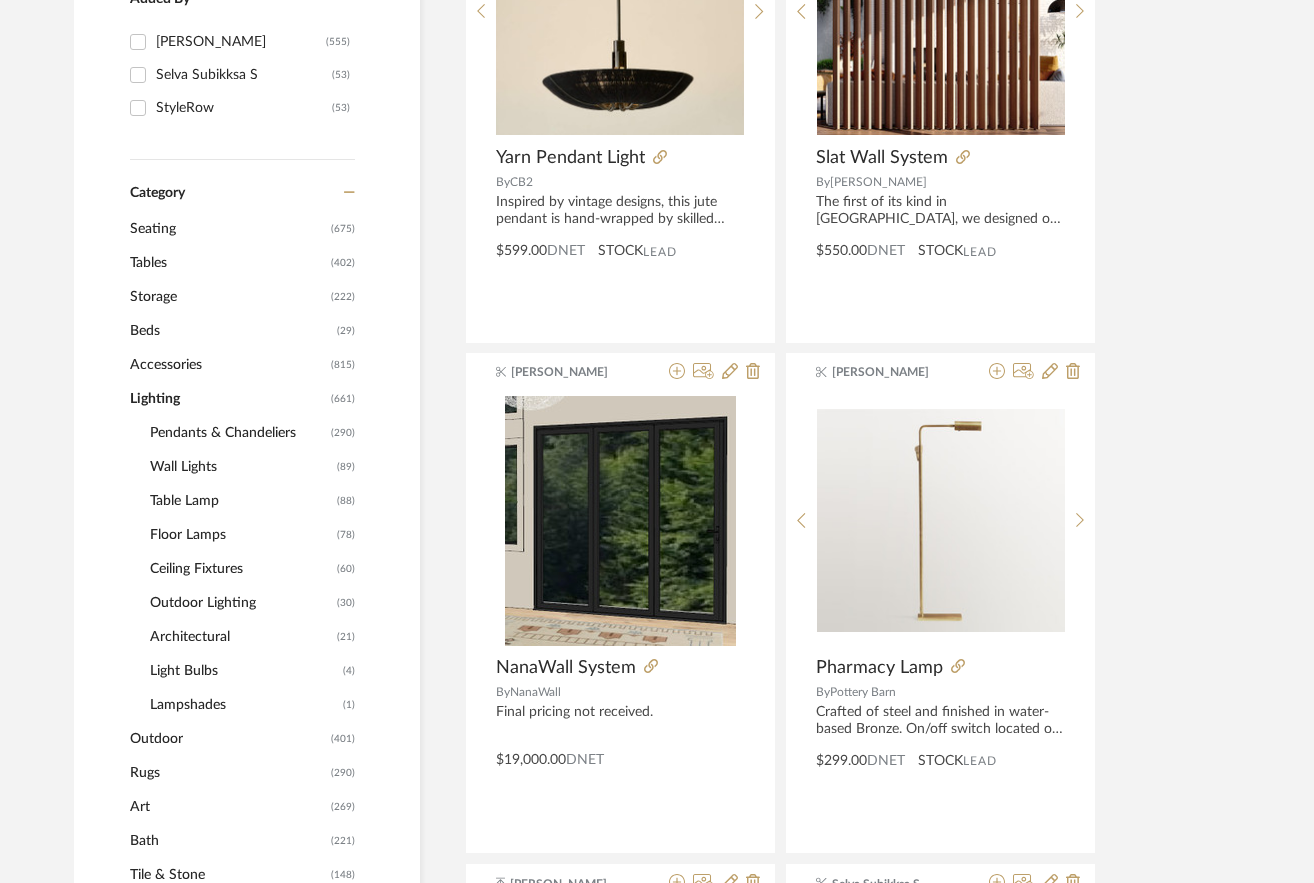 scroll, scrollTop: 626, scrollLeft: 0, axis: vertical 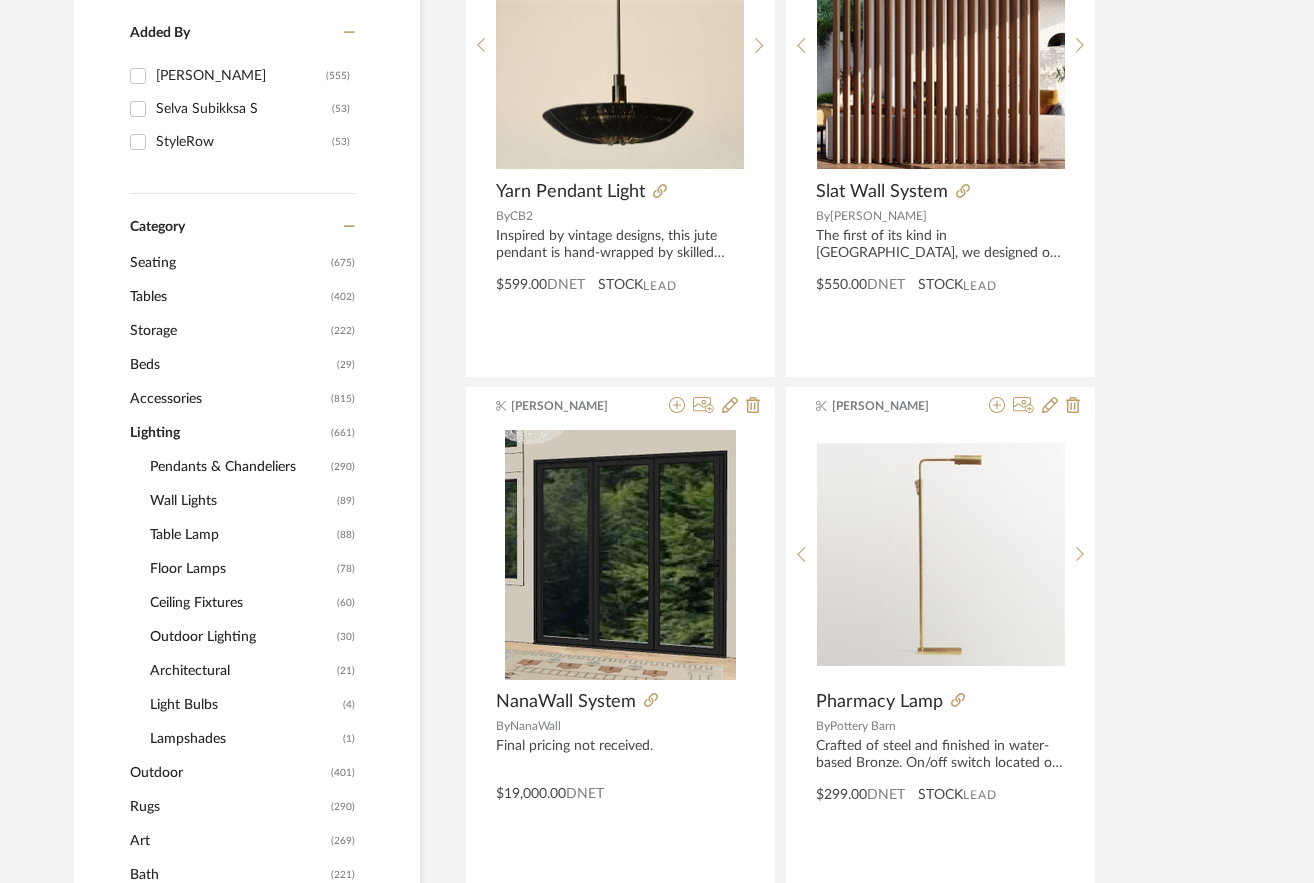 click on "Floor Lamps" 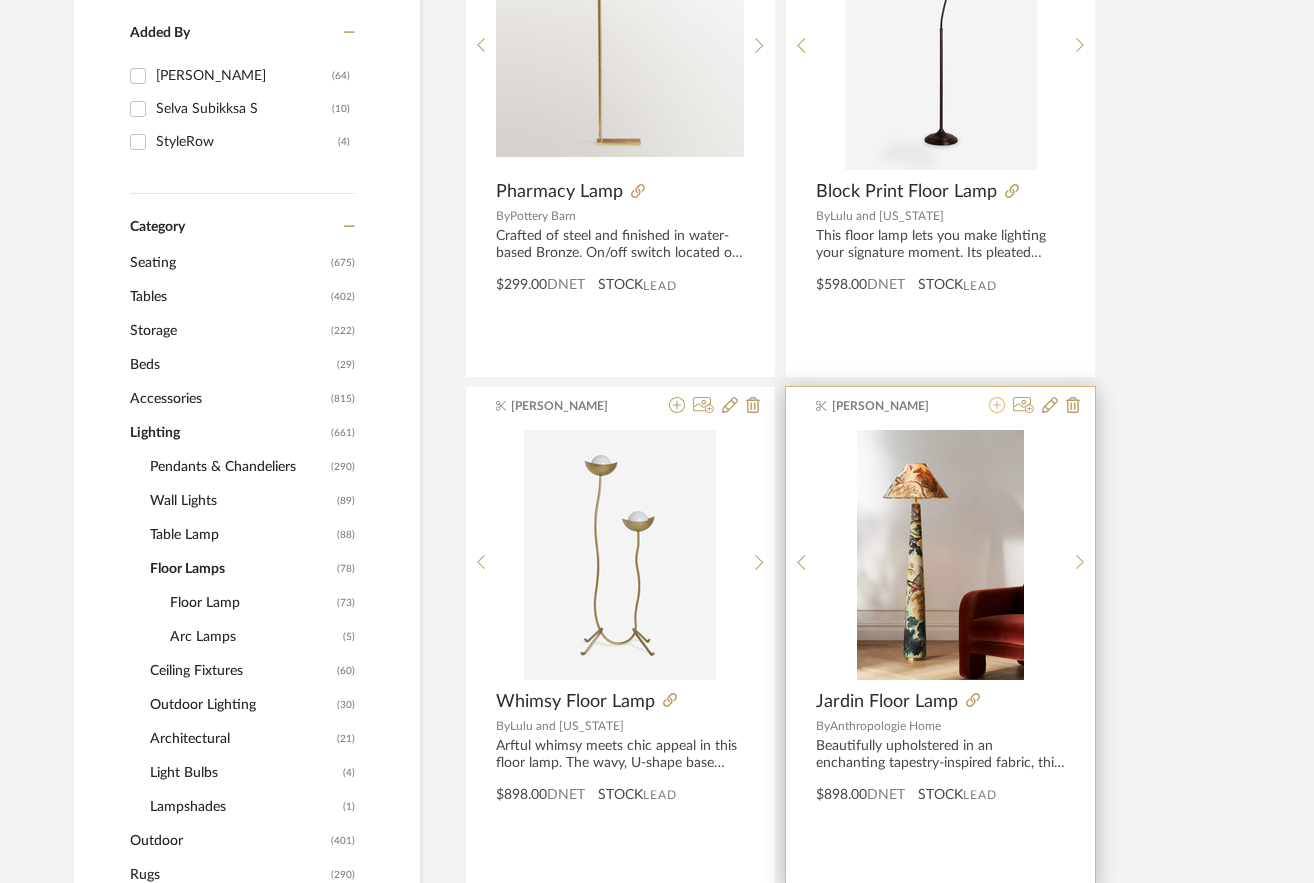 click 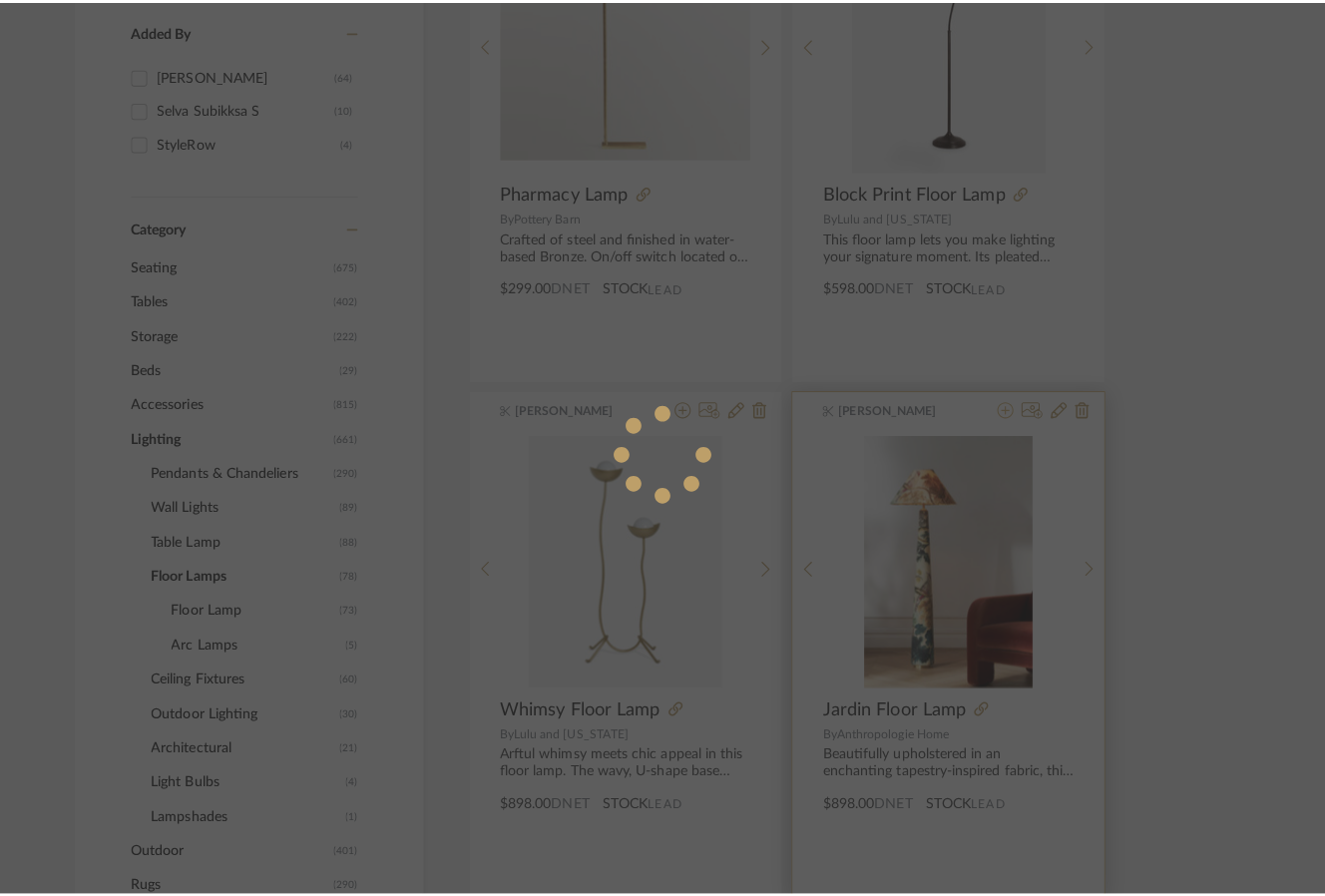 scroll, scrollTop: 0, scrollLeft: 0, axis: both 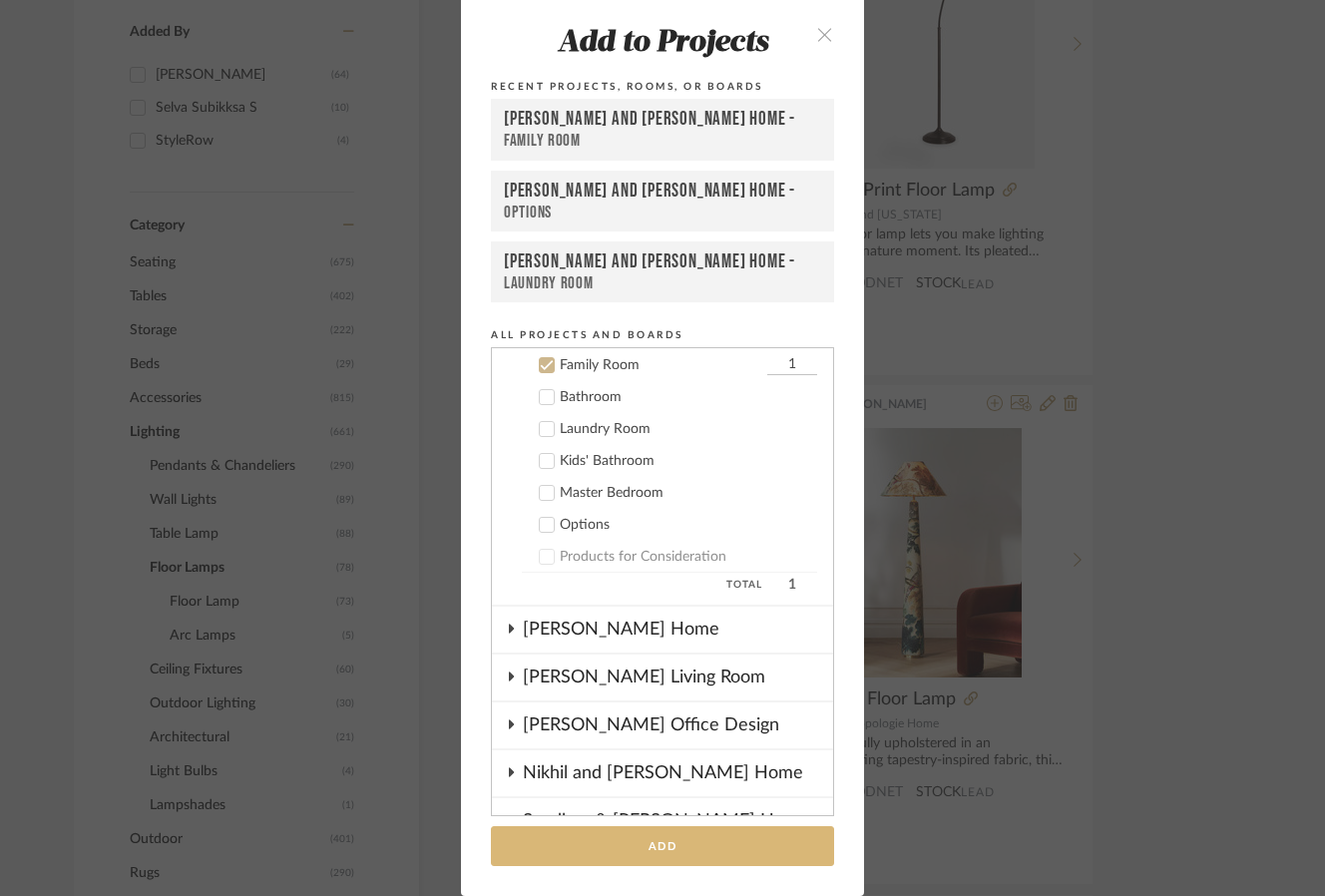 click on "Add" at bounding box center (662, 846) 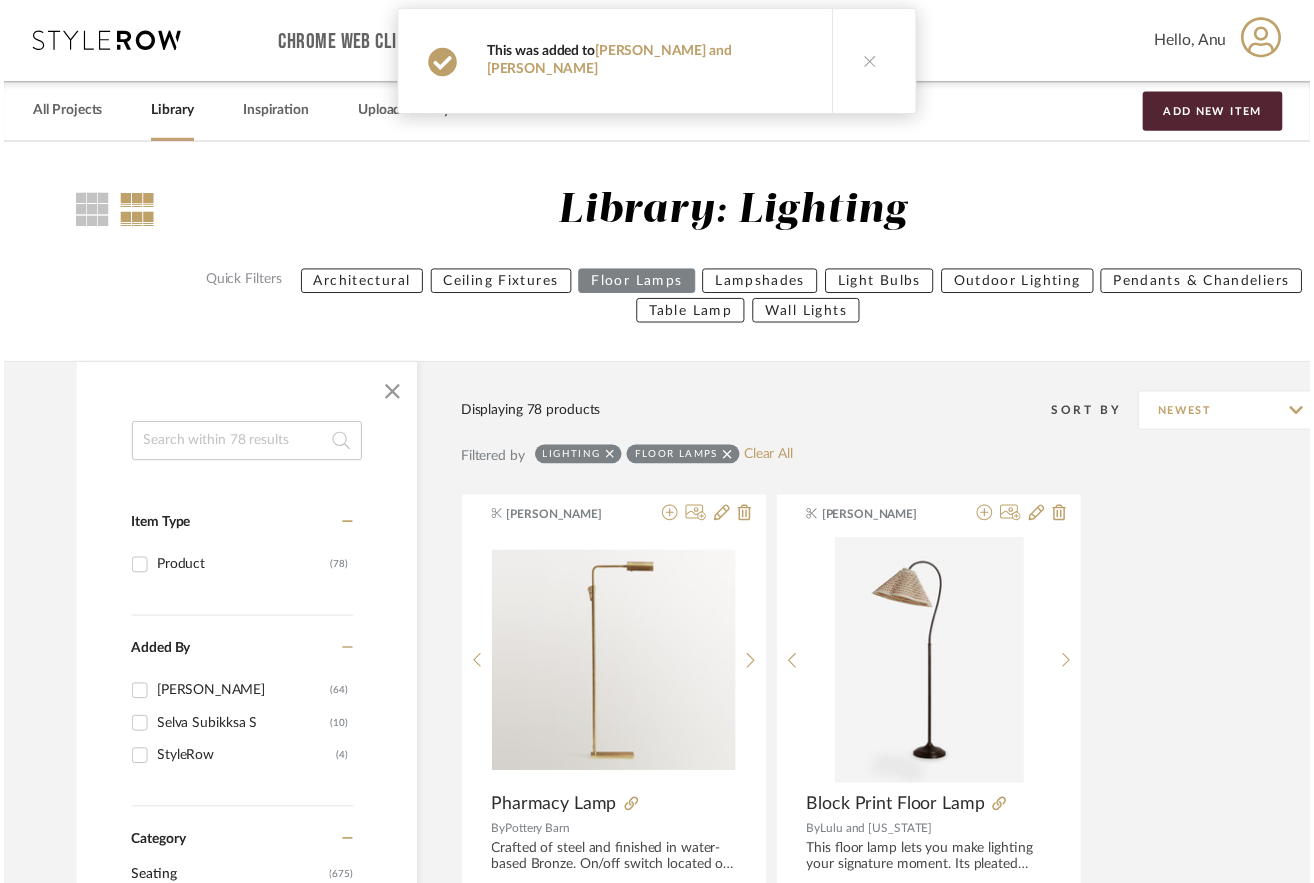 scroll, scrollTop: 626, scrollLeft: 0, axis: vertical 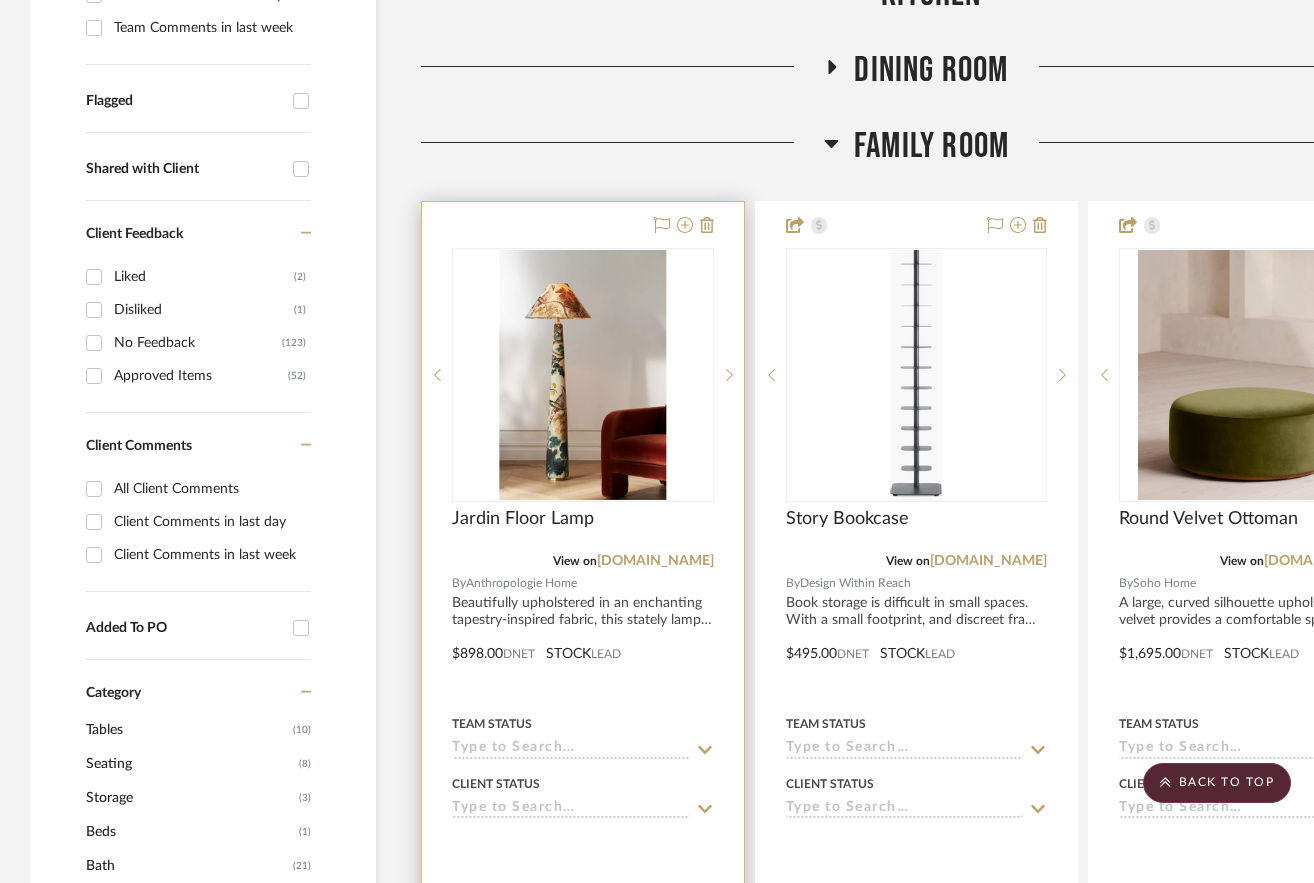 click at bounding box center (583, 639) 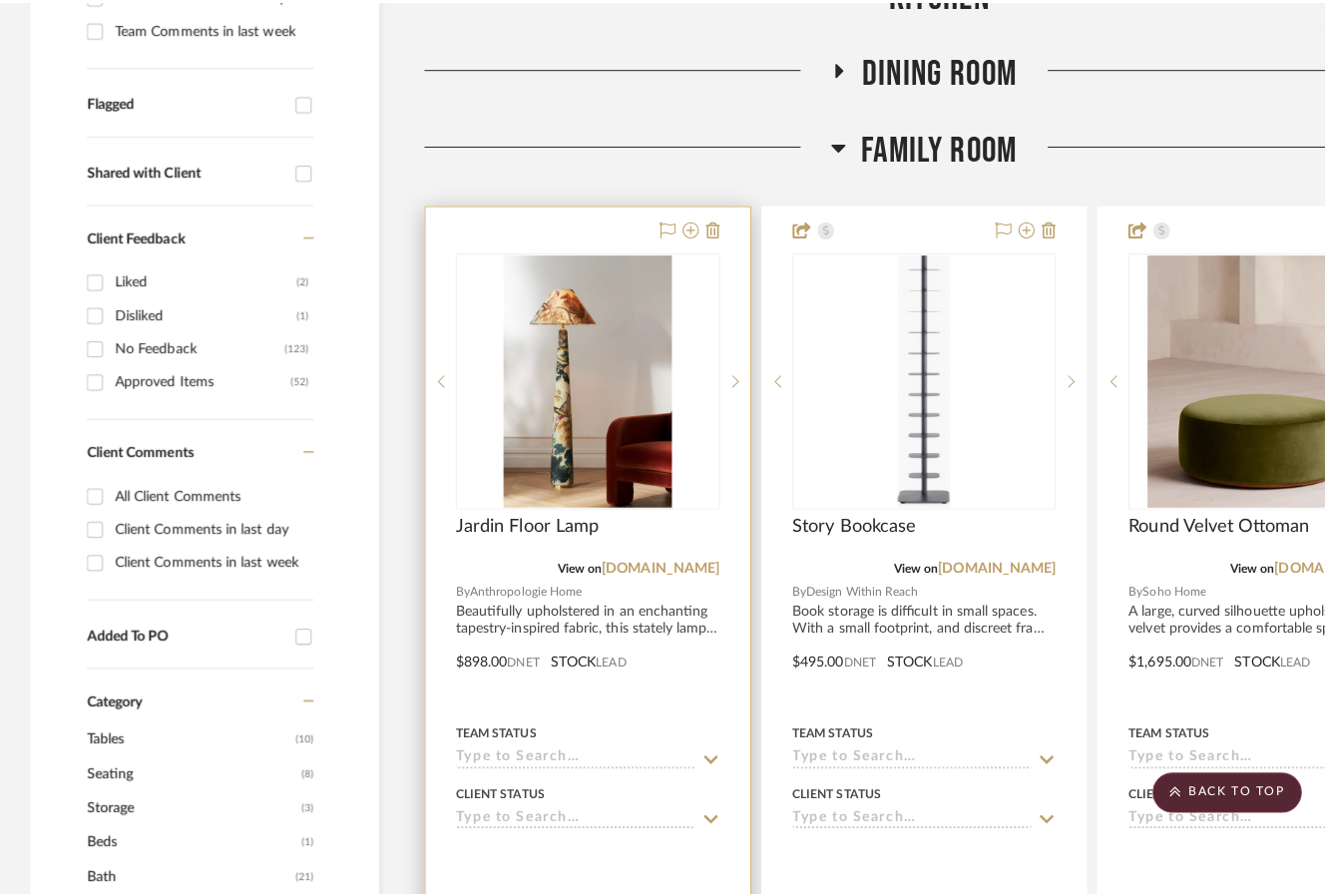 scroll, scrollTop: 0, scrollLeft: 0, axis: both 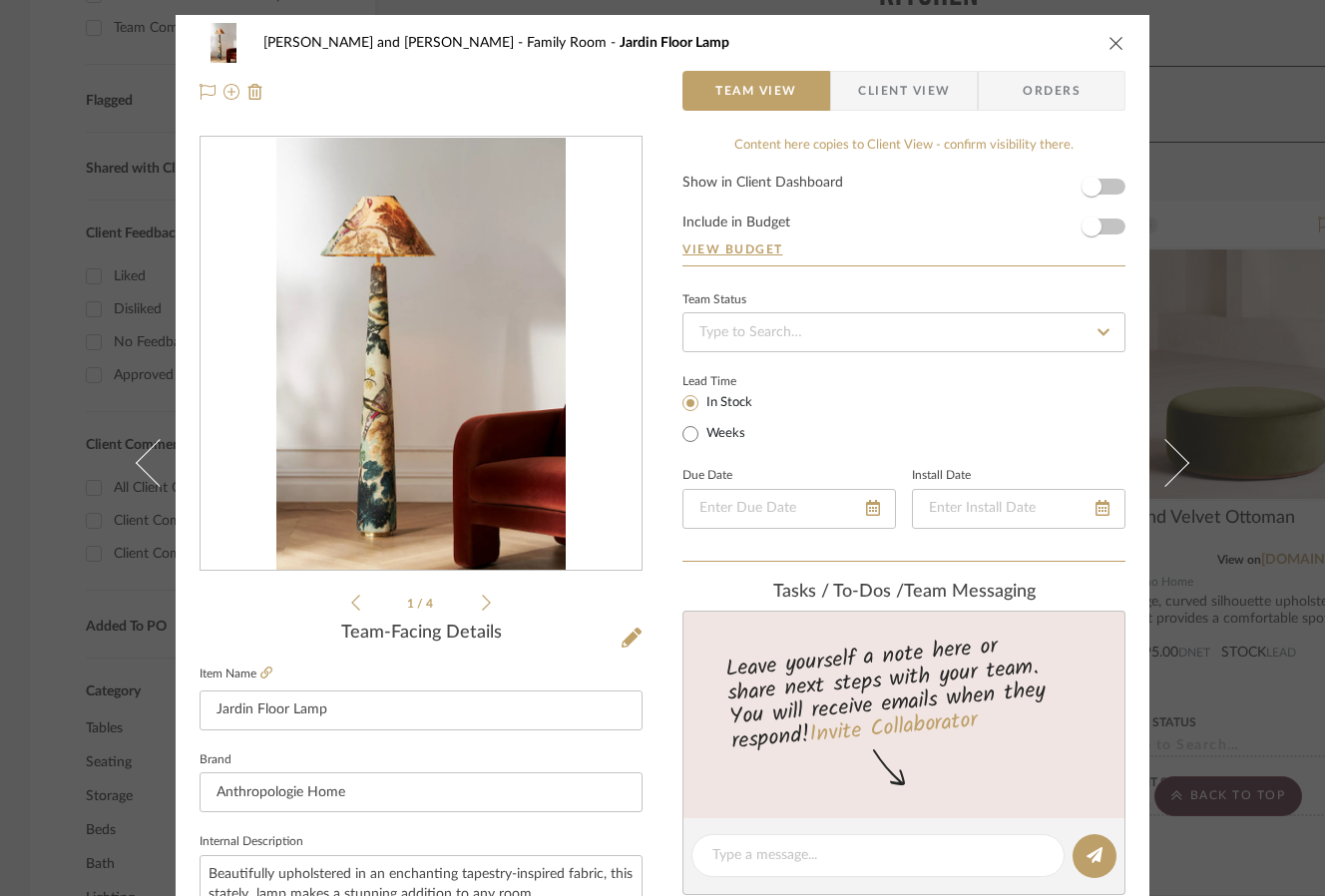 click on "Client View" at bounding box center (904, 91) 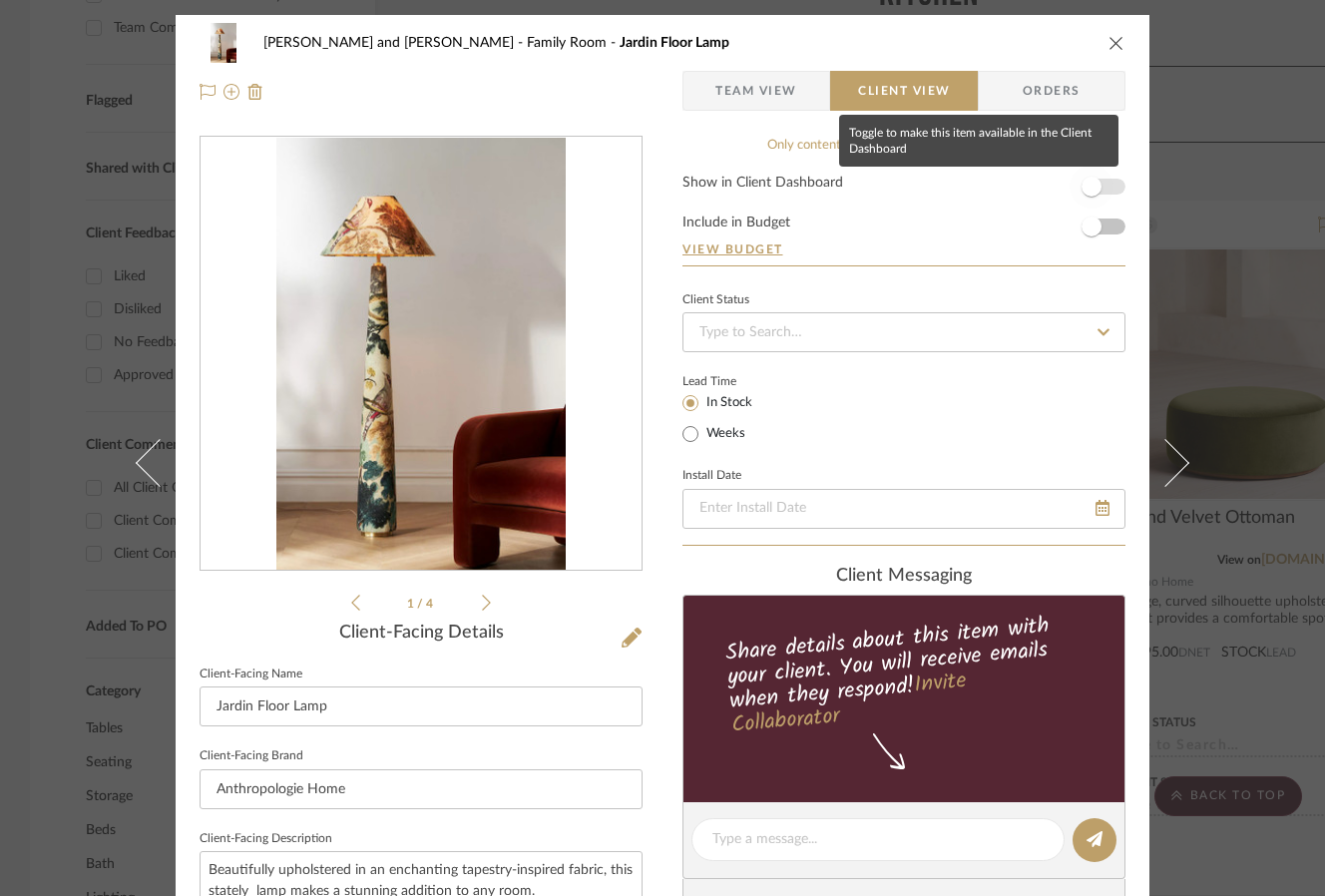 click at bounding box center [1092, 187] 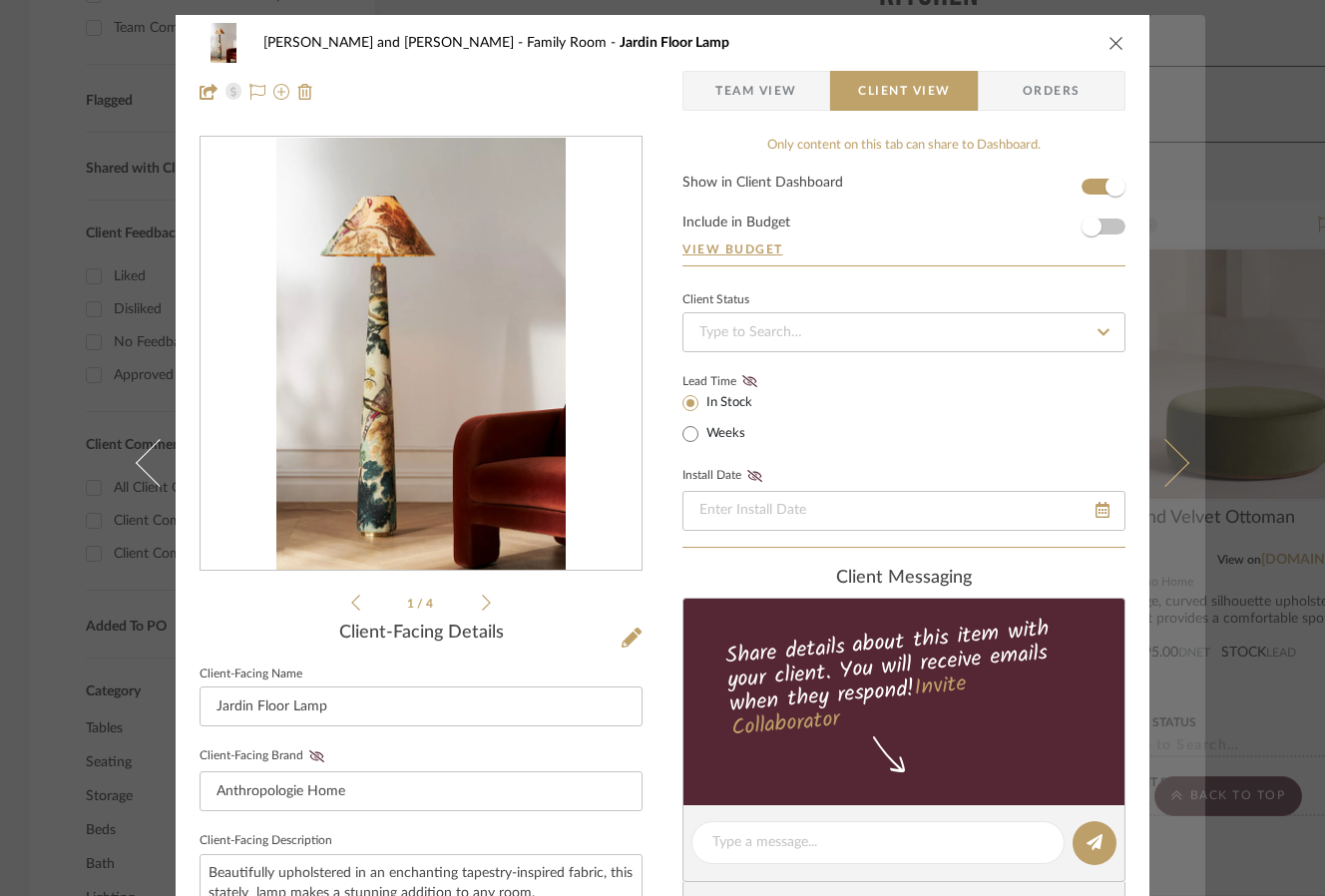 type 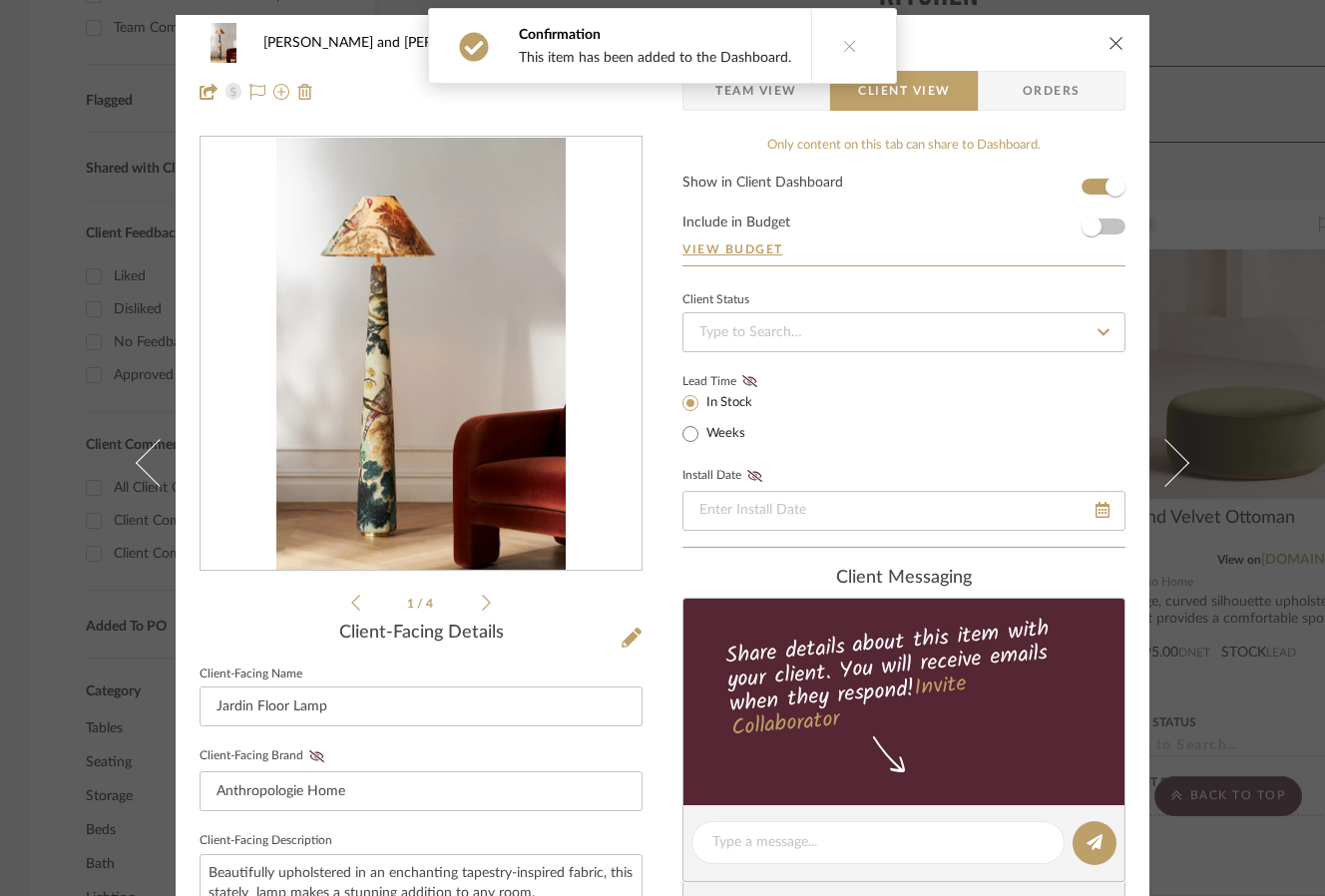 click on "Joe and Melissa Home Family Room Jardin Floor Lamp Team View Client View Orders 1 / 4  Client-Facing Details   Client-Facing Name  Jardin Floor Lamp  Client-Facing Brand  Anthropologie Home  Client-Facing Description  Beautifully upholstered in an enchanting tapestry-inspired fabric, this stately  lamp makes a stunning addition to any room.  Client-Facing Dimensions  63.5"H, 21" diameter  Client-Facing URL  https://www.anthropologie.com/shop/lulu-judarn-empire-floor-lamp?color=037&inventoryCountry=US&countryCode=US&utm_medium=paid_search&utm_source=Google&utm_campaign=US+-+Shopping+-+PMAX+-+Home+-+Push+-+Furniture+%26+Functional+Decor&utm_content=&utm_term=&creative=&device=c&matchtype=&network=x&utm_kxconfid=vx6rd81ts&gad_source=1&gad_campaignid=20032164697&gbraid=0AAAAADnwqi7cPSzW1DDjduD-H_vnVh8Us&gclid=Cj0KCQjwxdXBBhDEARIsAAUkP6iIBk11YMVauQTdlex8c5YPpilqwSf3lIPCggFe9R_LPpQTX4-trV4aAq66EALw_wcB&gclsrc=aw.ds&type=STANDARD&size=One+Size&quantity=1  Client-Facing Product Specifications   Export Tearsheet" at bounding box center (662, 448) 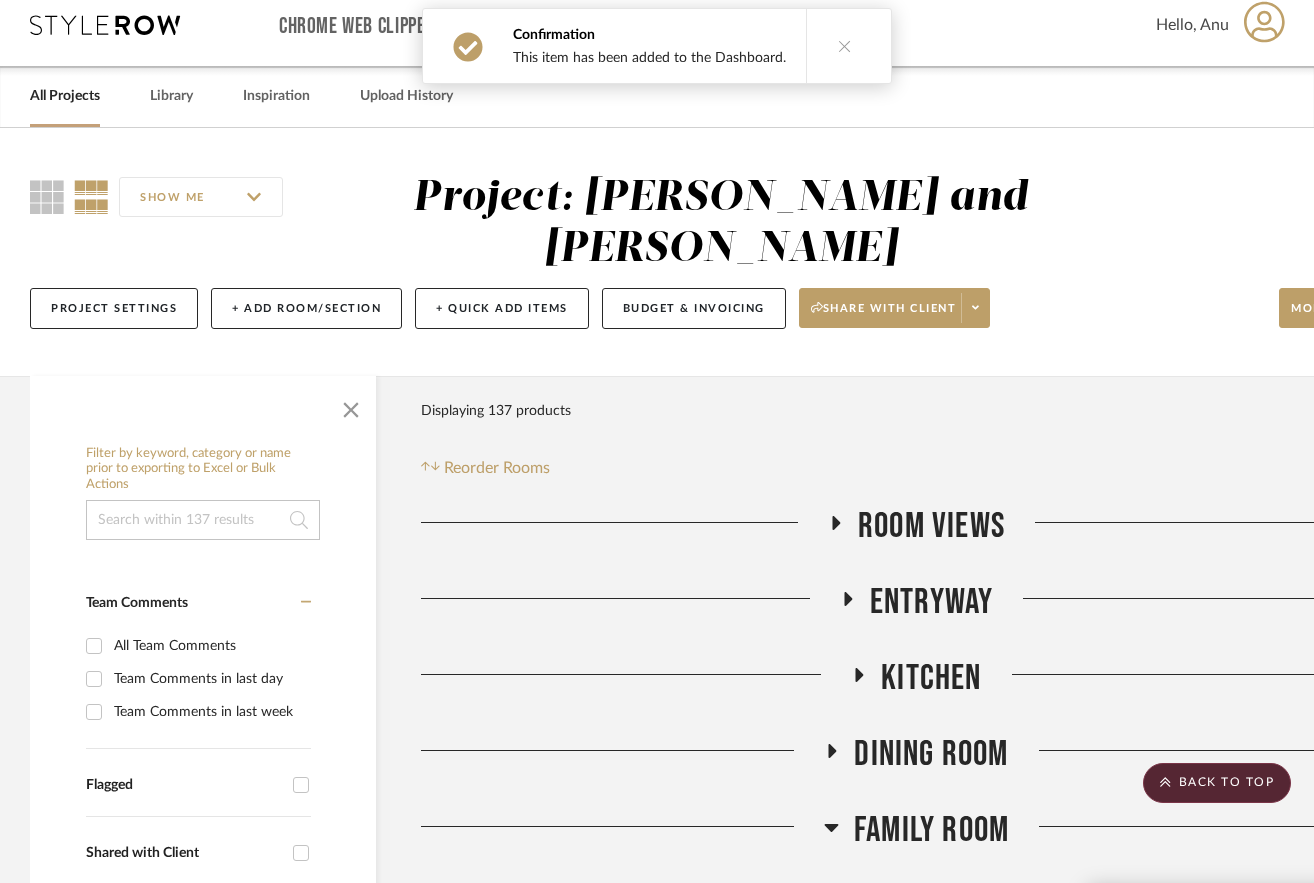 scroll, scrollTop: 0, scrollLeft: 0, axis: both 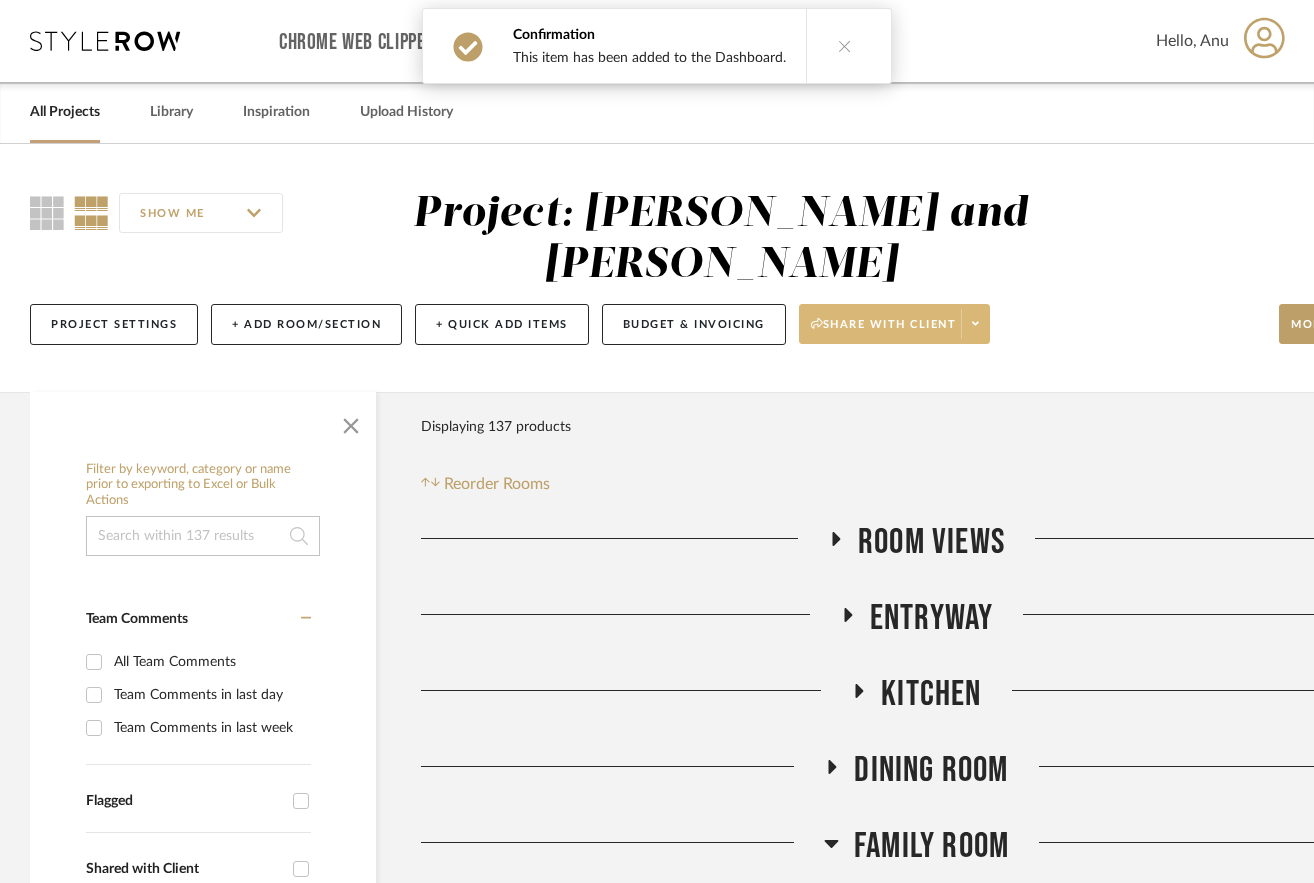 click on "Share with client" 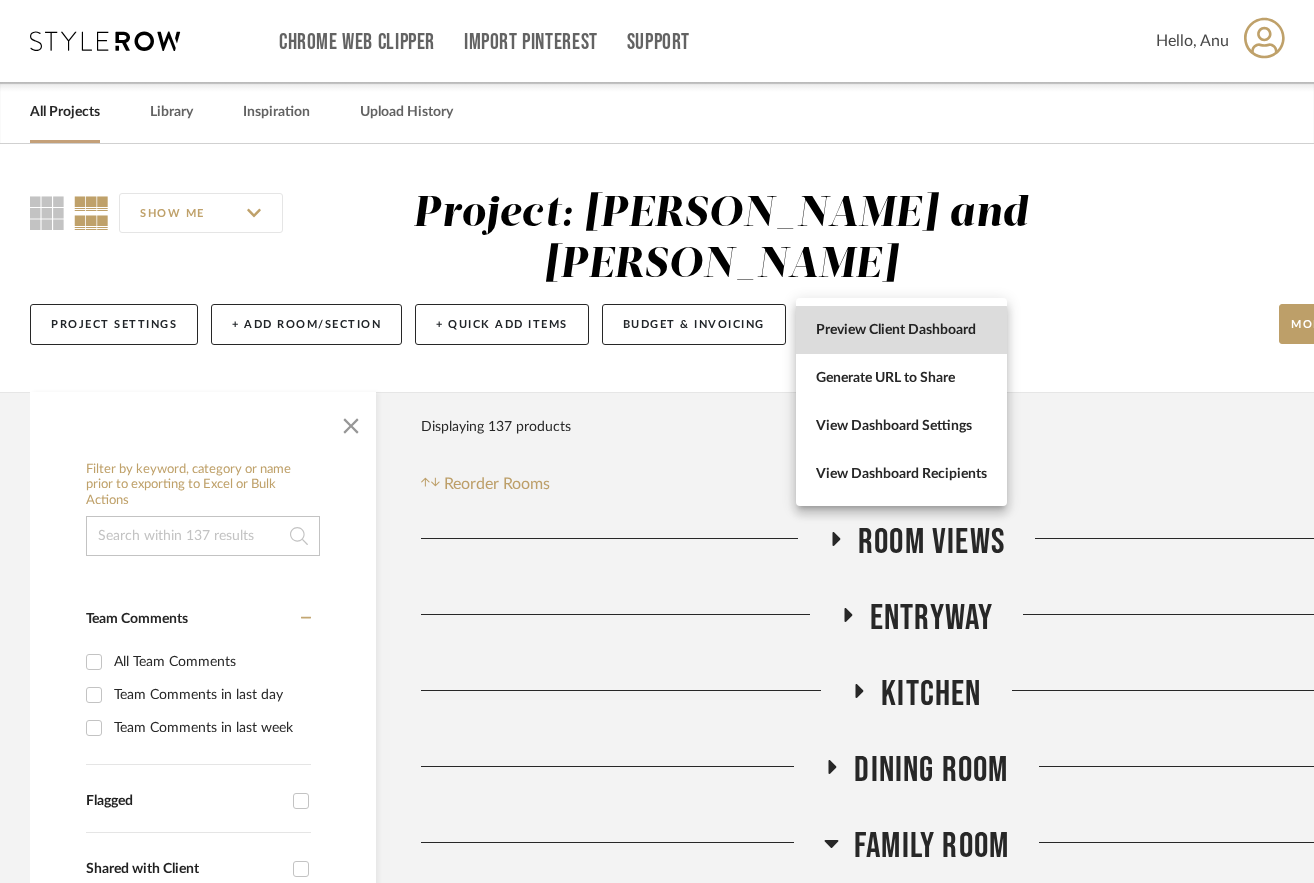 click on "Preview Client Dashboard" at bounding box center [901, 330] 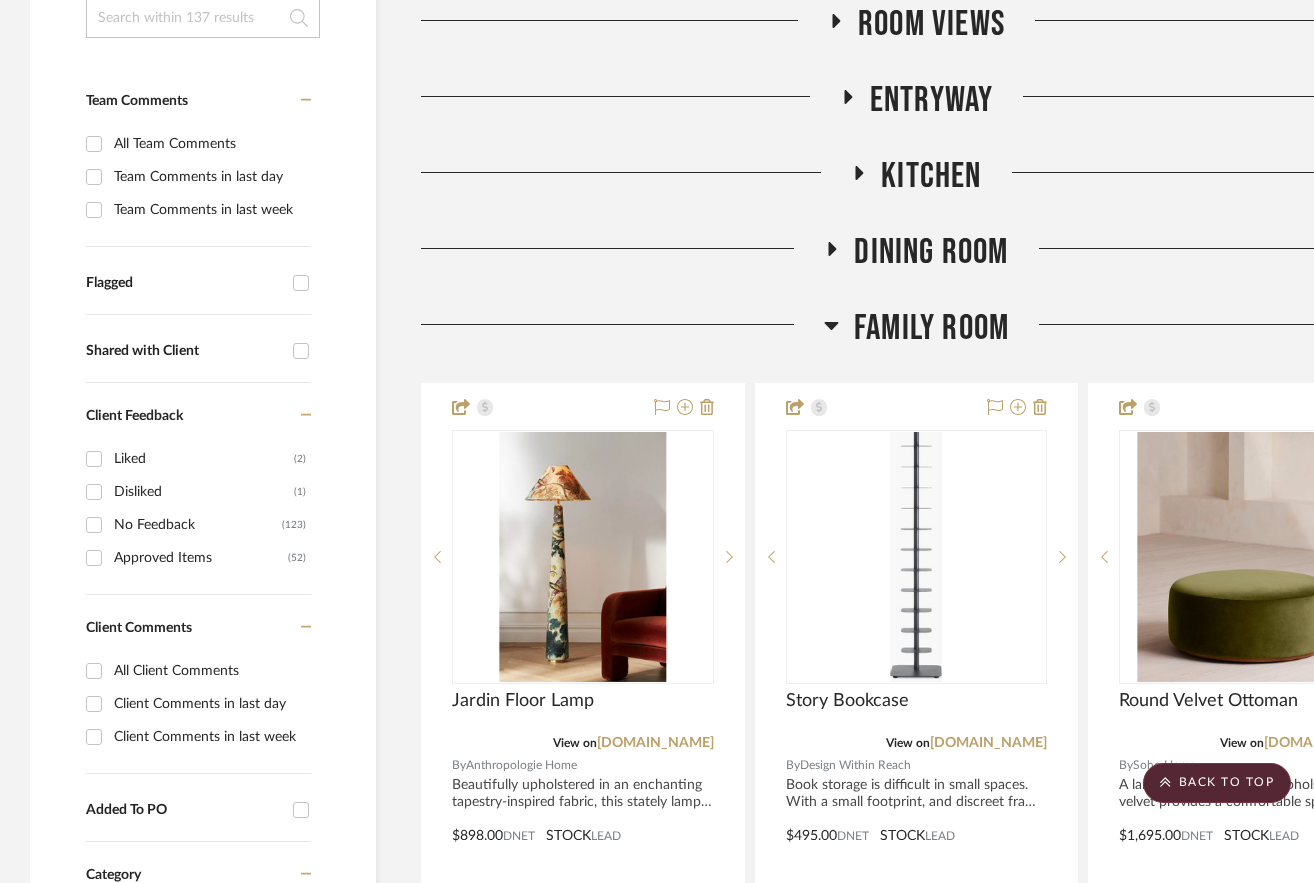 scroll, scrollTop: 500, scrollLeft: 0, axis: vertical 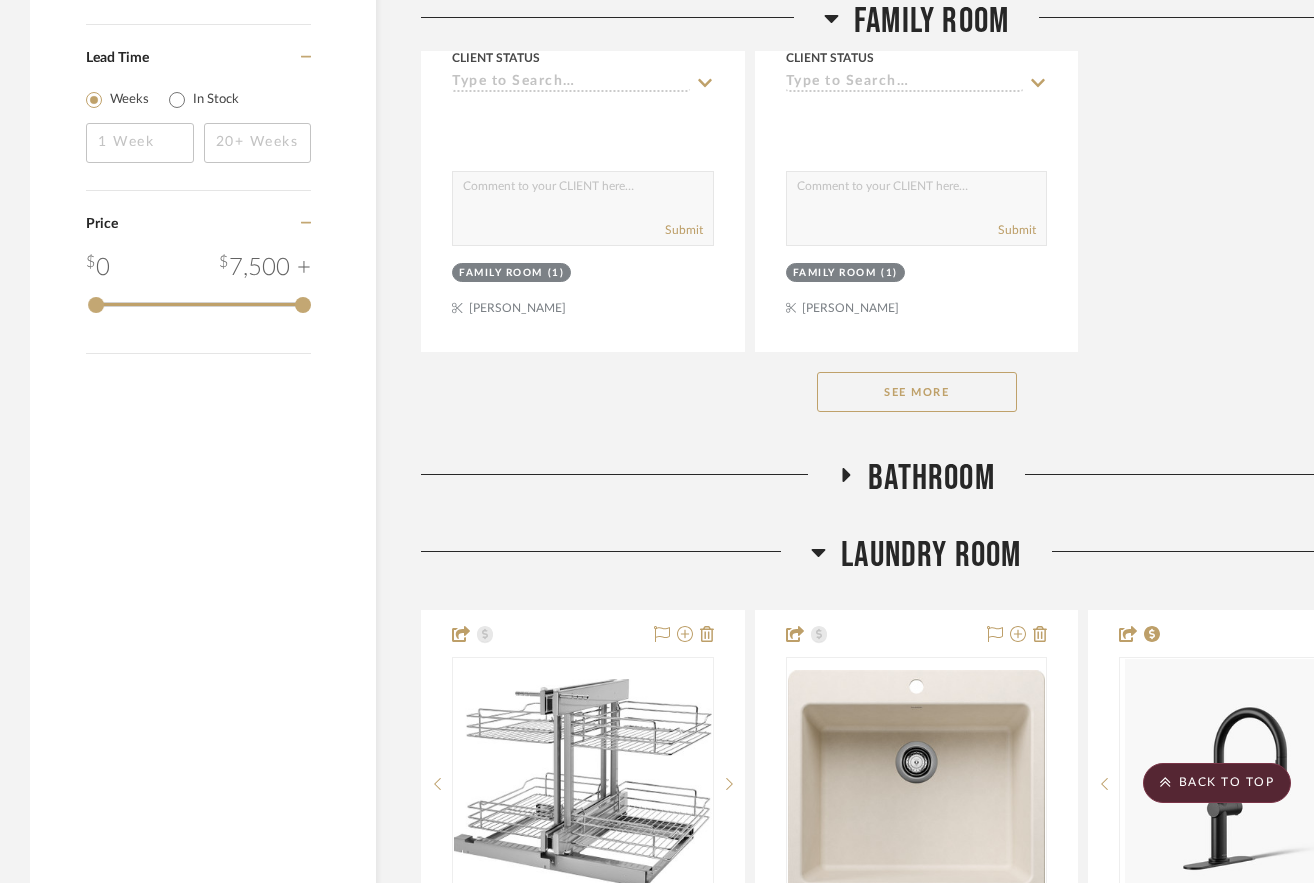 click on "See More" 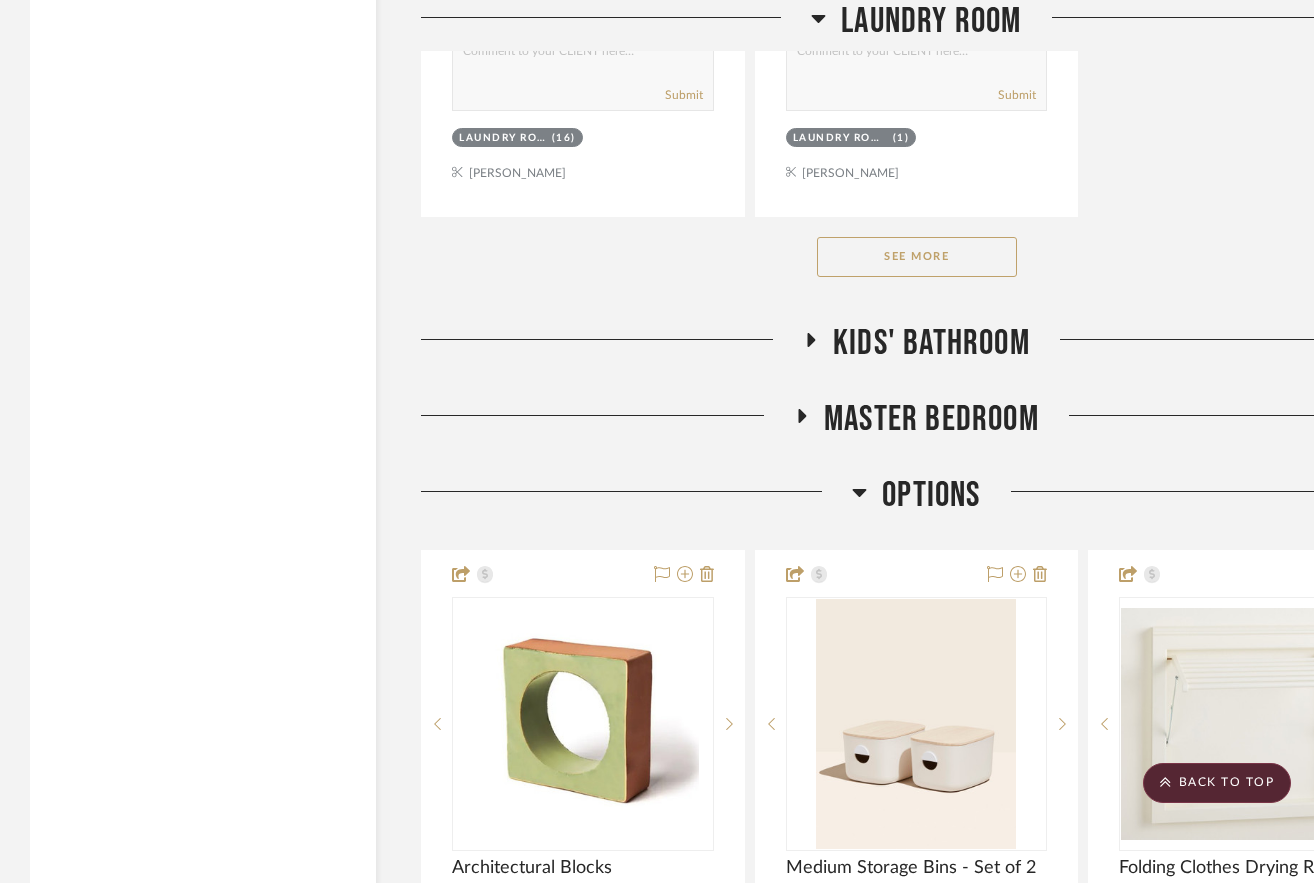 scroll, scrollTop: 6200, scrollLeft: 0, axis: vertical 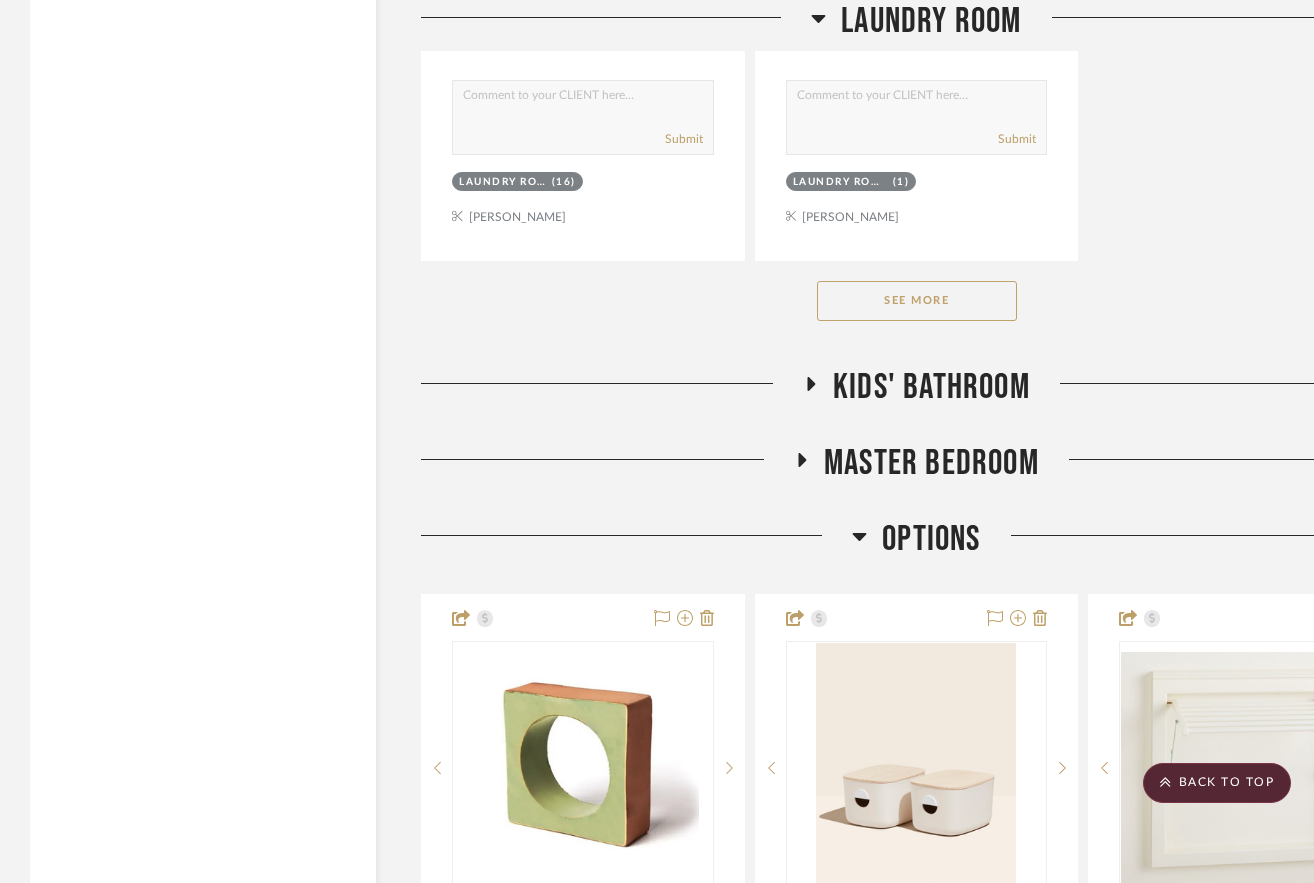 click 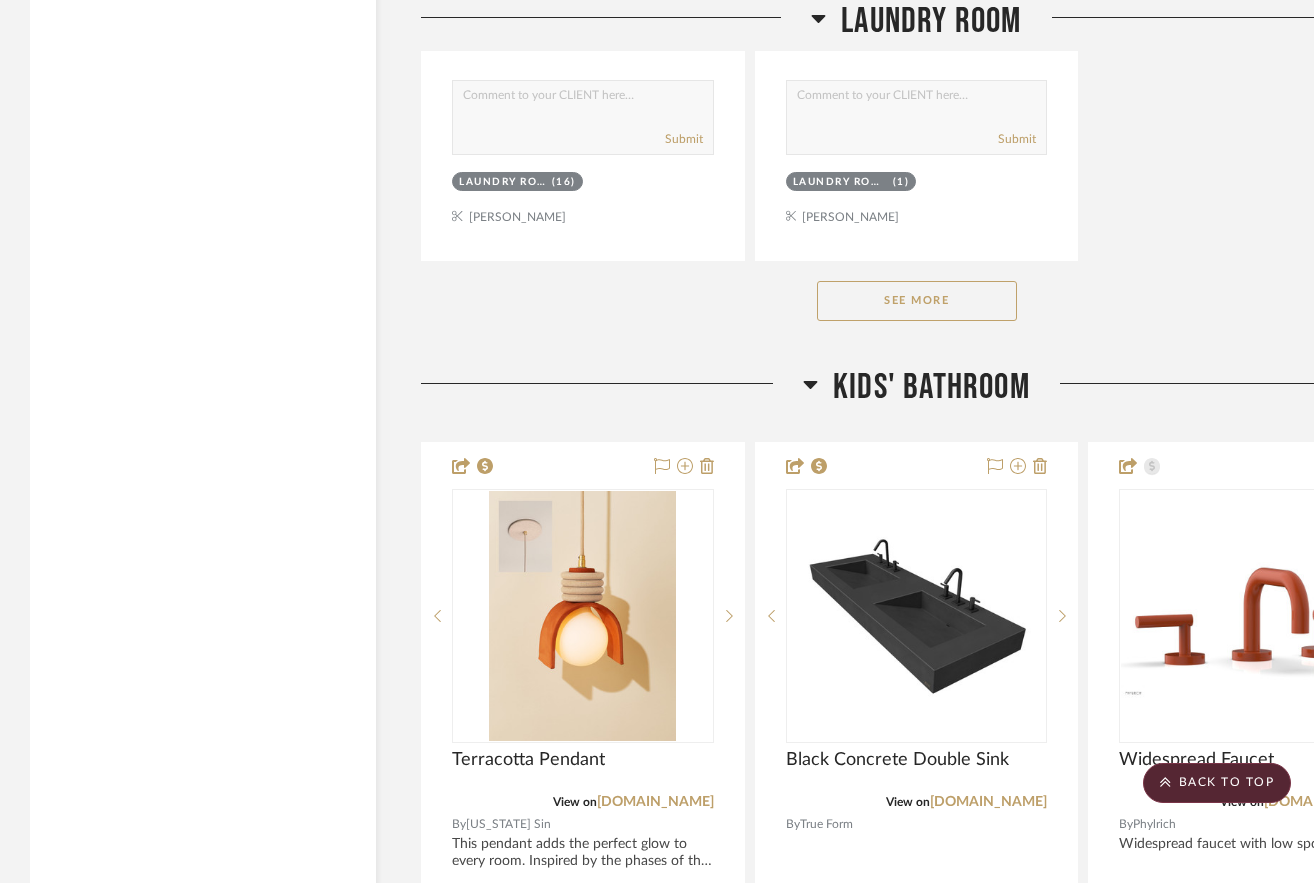 click 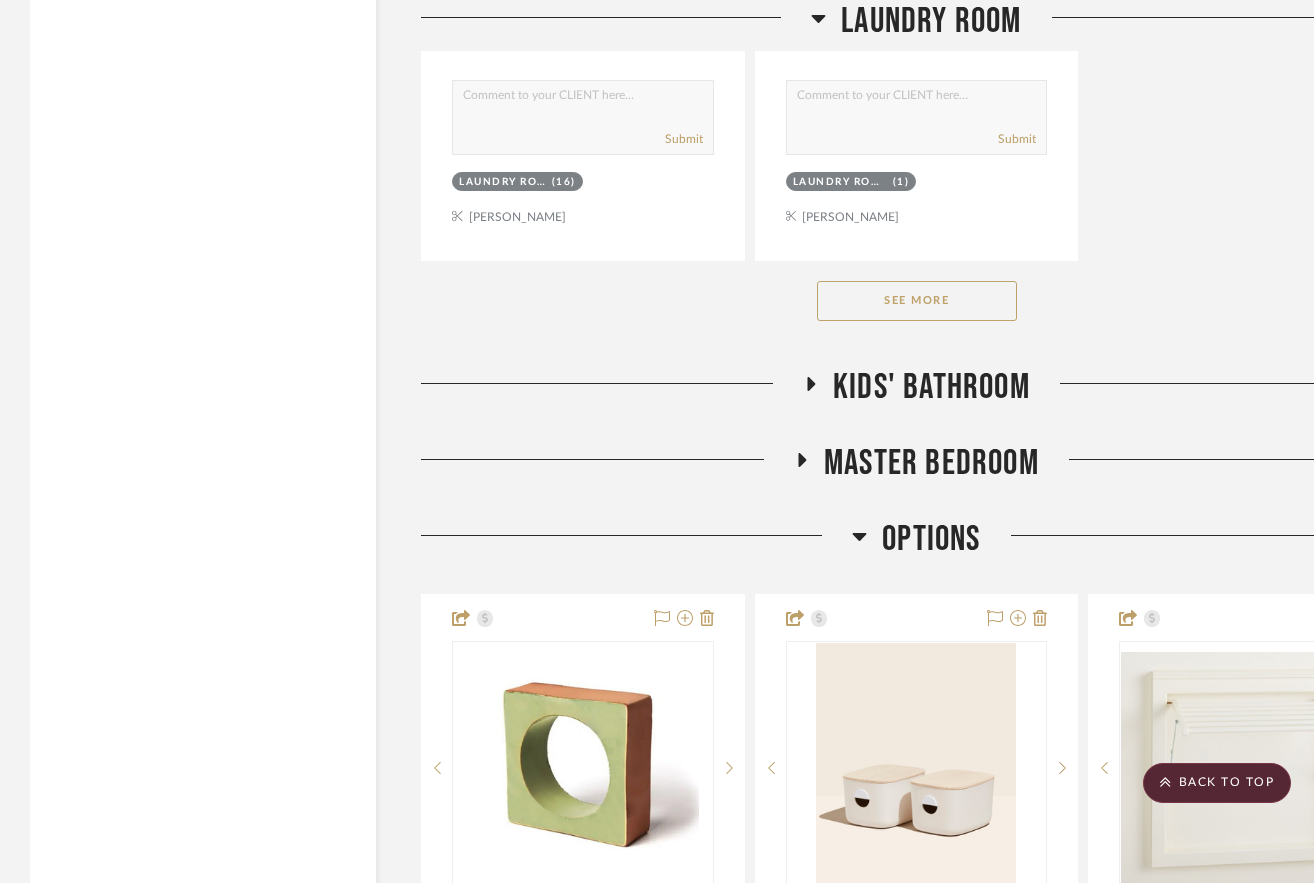 click 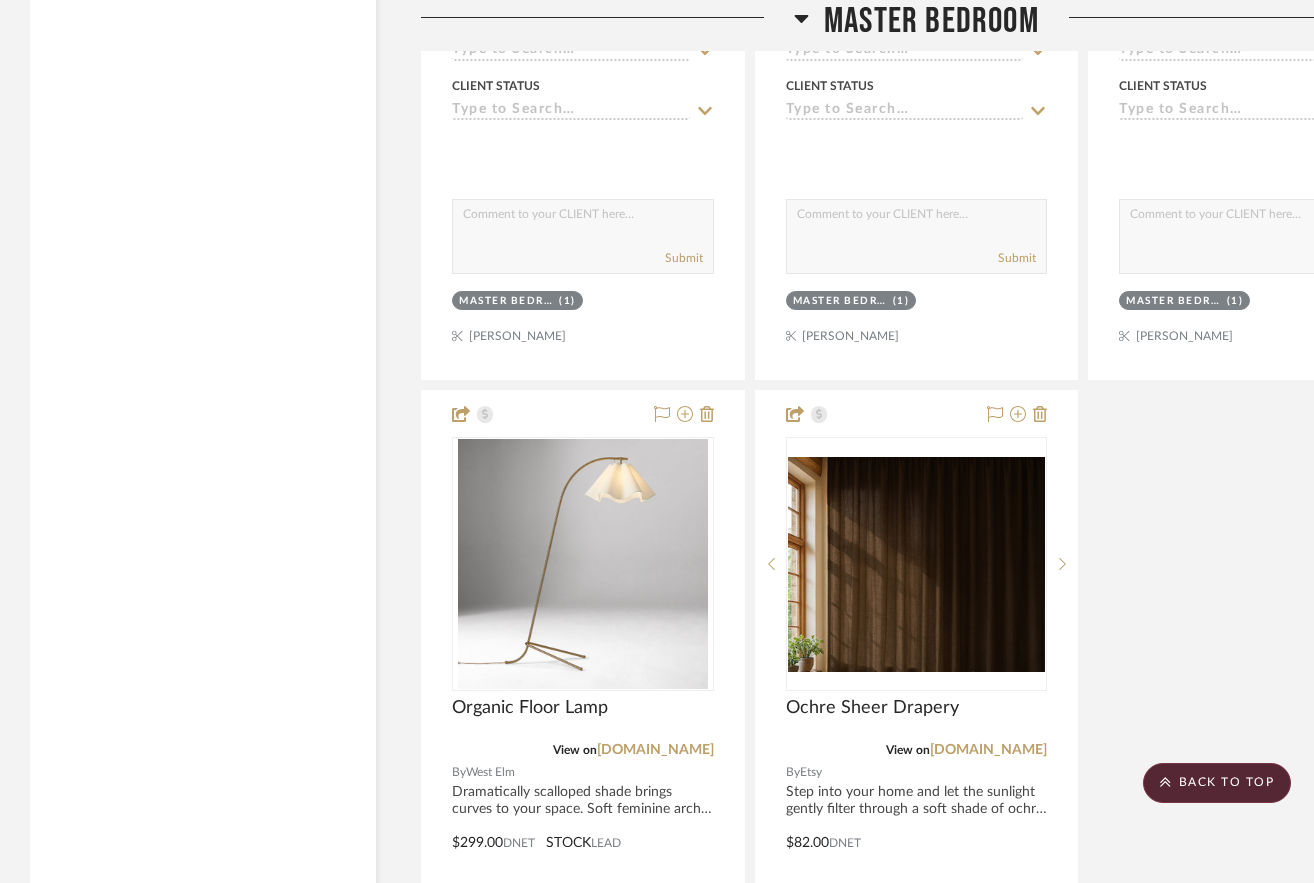 scroll, scrollTop: 8100, scrollLeft: 0, axis: vertical 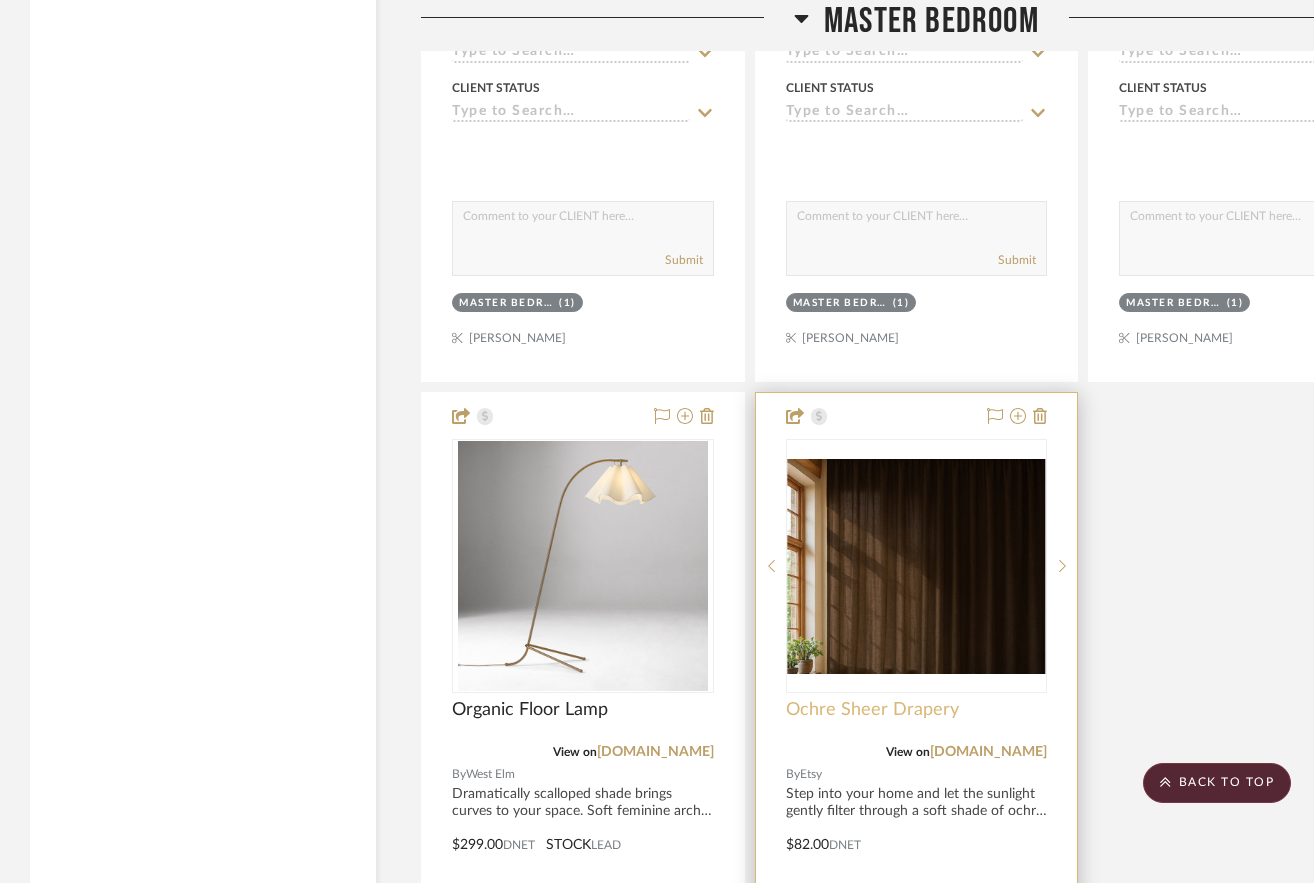 click on "Ochre Sheer Drapery" at bounding box center [872, 710] 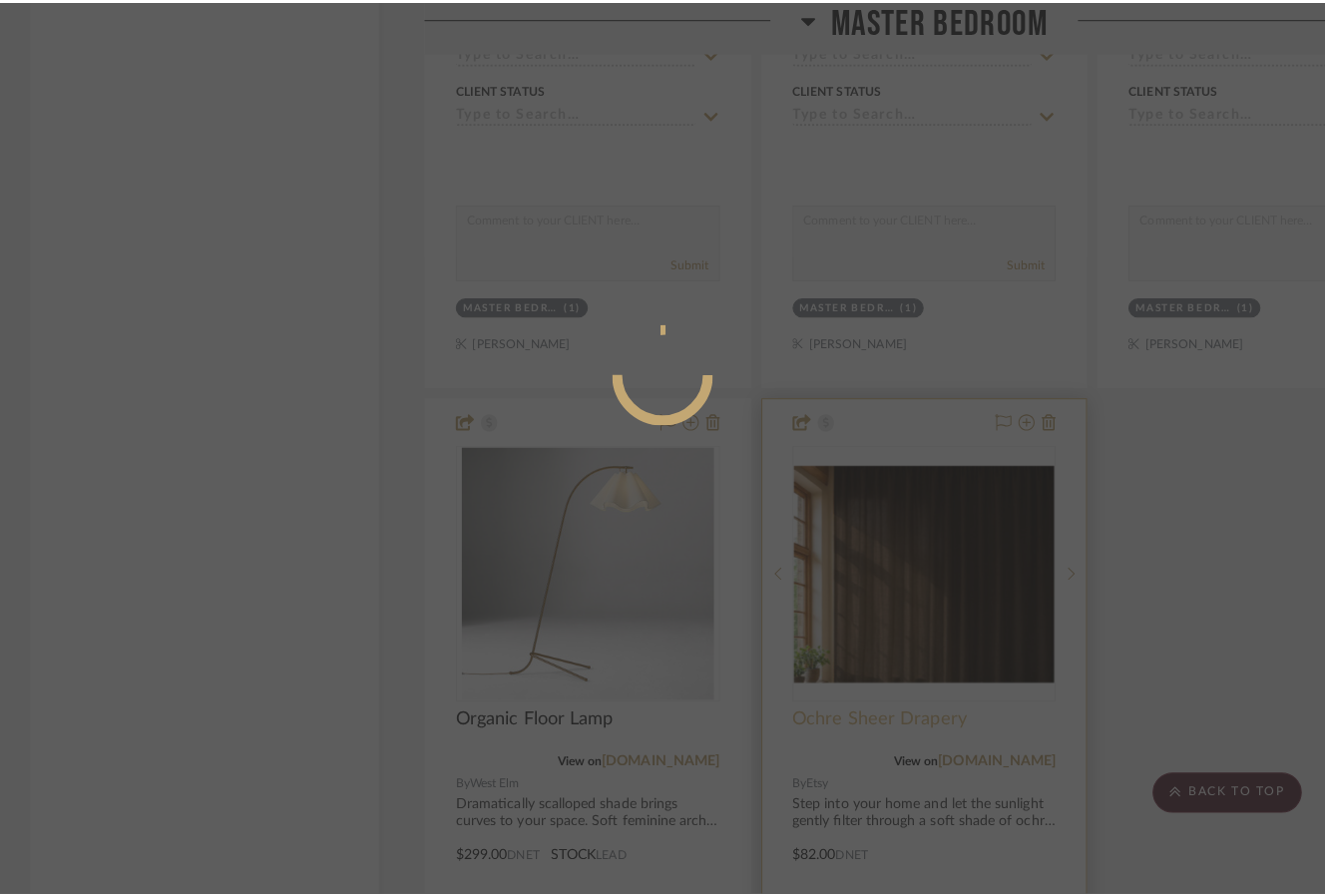 scroll, scrollTop: 0, scrollLeft: 0, axis: both 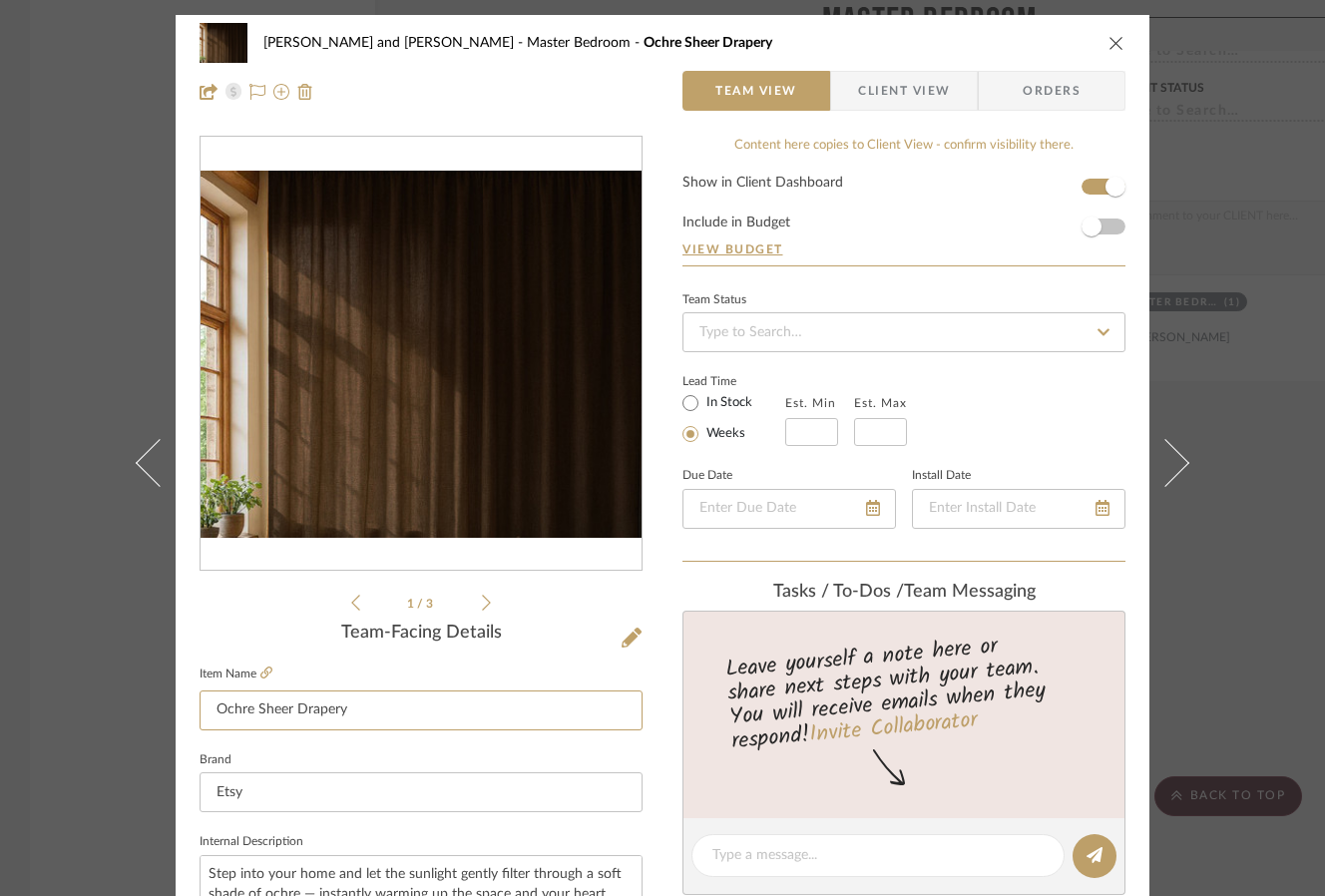 drag, startPoint x: 249, startPoint y: 710, endPoint x: 104, endPoint y: 729, distance: 146.23953 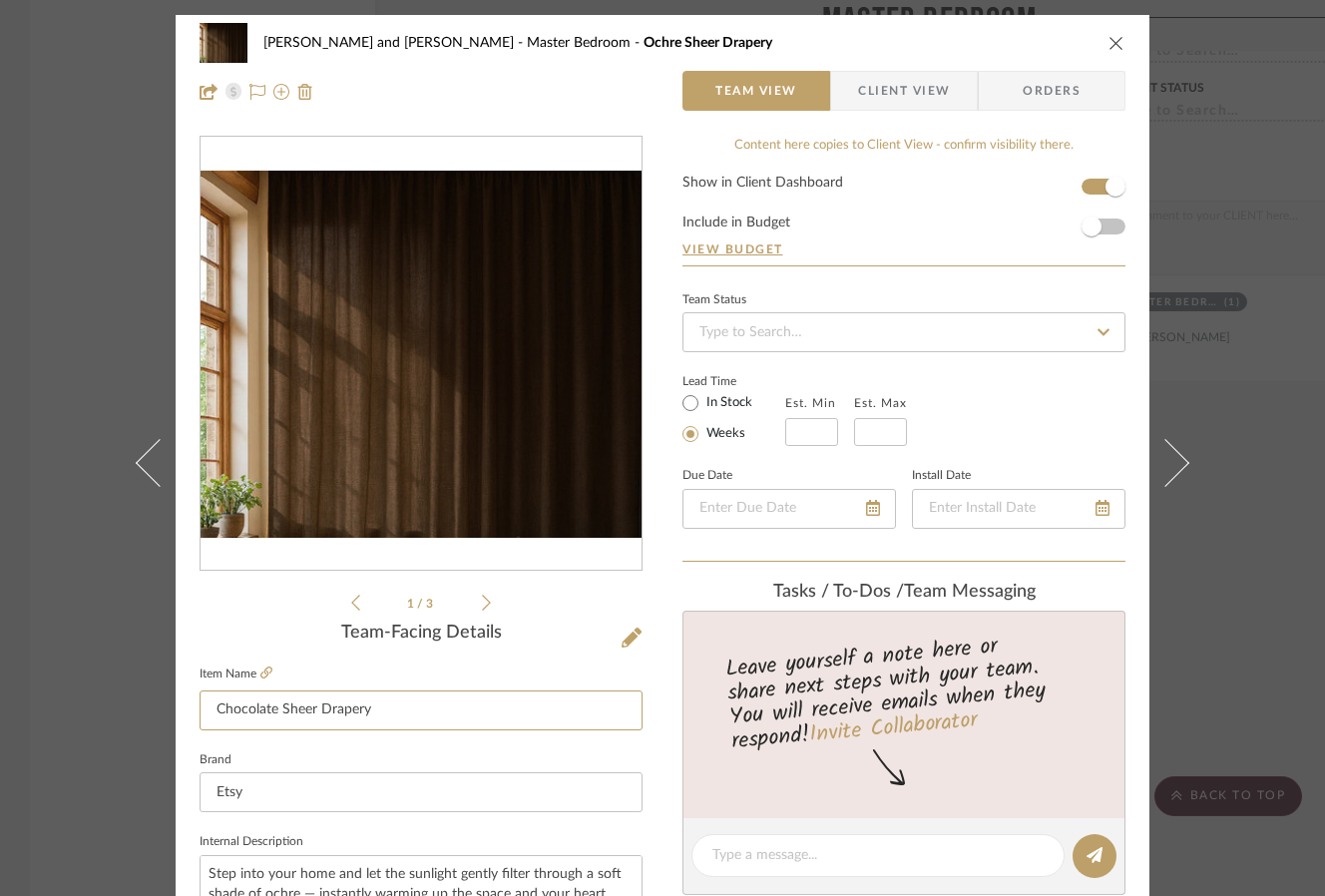 type on "Chocolate Sheer Drapery" 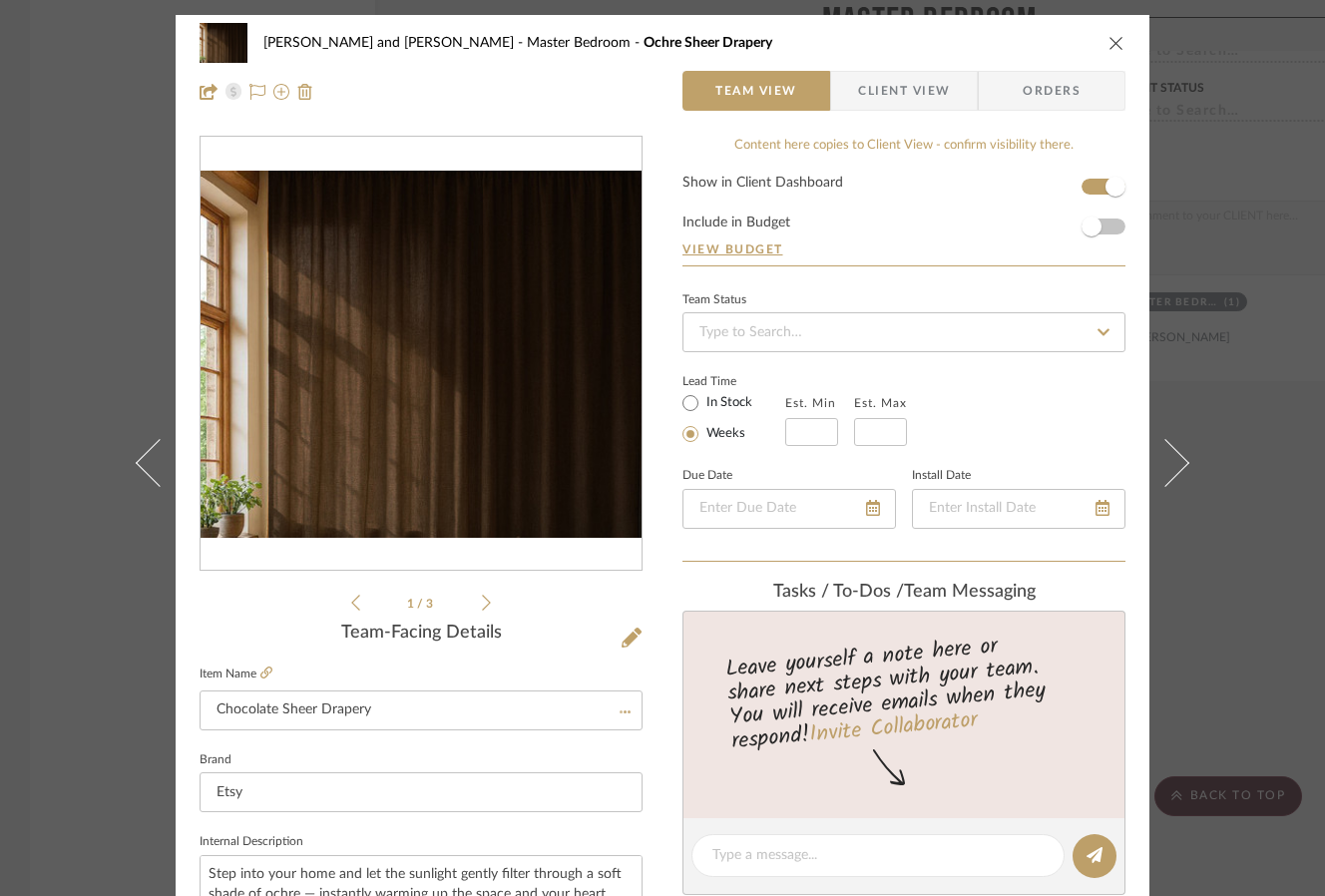 click on "1 / 3" at bounding box center [421, 375] 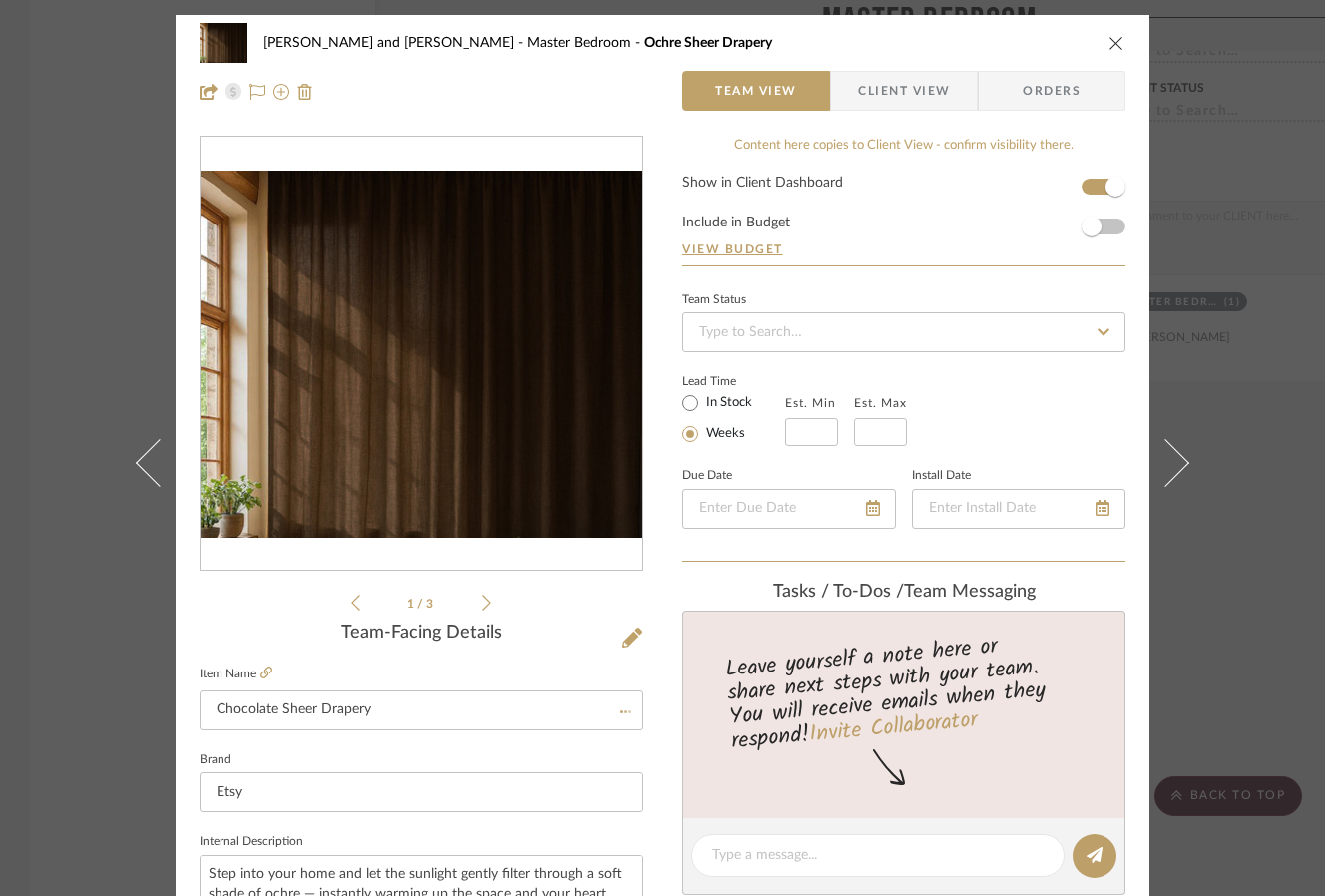 type 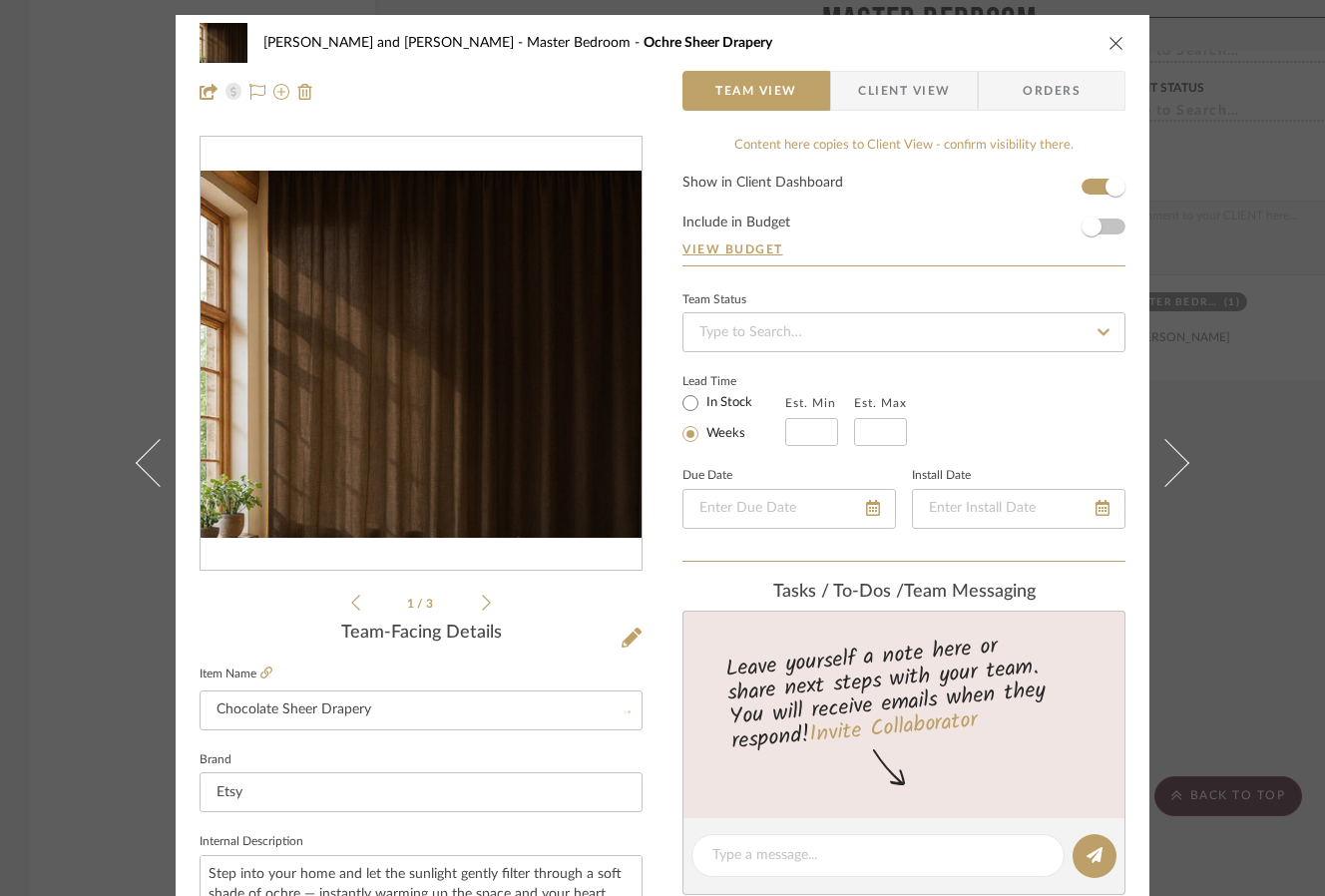 type 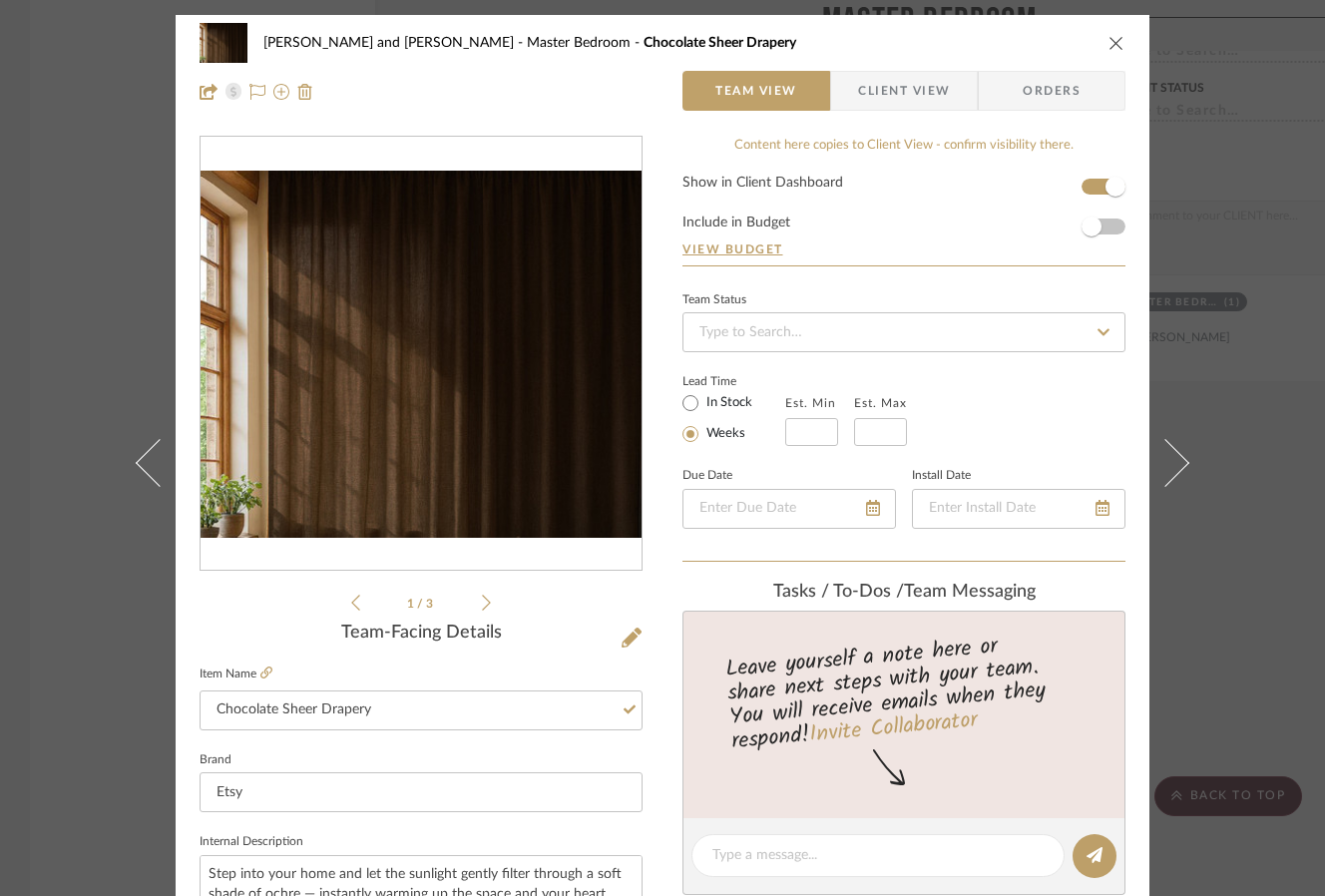 click on "Joe and Melissa Home Master Bedroom Chocolate Sheer Drapery Team View Client View Orders 1 / 3  Team-Facing Details   Item Name  Chocolate Sheer Drapery  Brand  Etsy  Internal Description  Step into your home and let the sunlight gently filter through a soft shade of ochre — instantly warming up the space and your heart. These linen curtains are handcrafted with love, embracing a minimalist aesthetic that speaks softly but leaves a lasting impression.  Dimensions  48" wide x 92" tall  Product Specifications  Color: Rubber  Item Costs   View Budget   Markup %  0%  Unit Cost  $82.00  Cost Type  DNET  Client Unit Price   $82.00   Quantity  2  Unit Type  Each  Subtotal   $164.00   Tax %  0%  Total Tax   $0.00   Shipping Cost  $0.00  Ship. Markup %  0% Taxable  Total Shipping   $0.00  Total Client Price  $164.00  Your Cost  $164.00  Your Margin  $0.00  Content here copies to Client View - confirm visibility there.  Show in Client Dashboard   Include in Budget   View Budget  Team Status  Lead Time  In Stock Weeks" at bounding box center [662, 448] 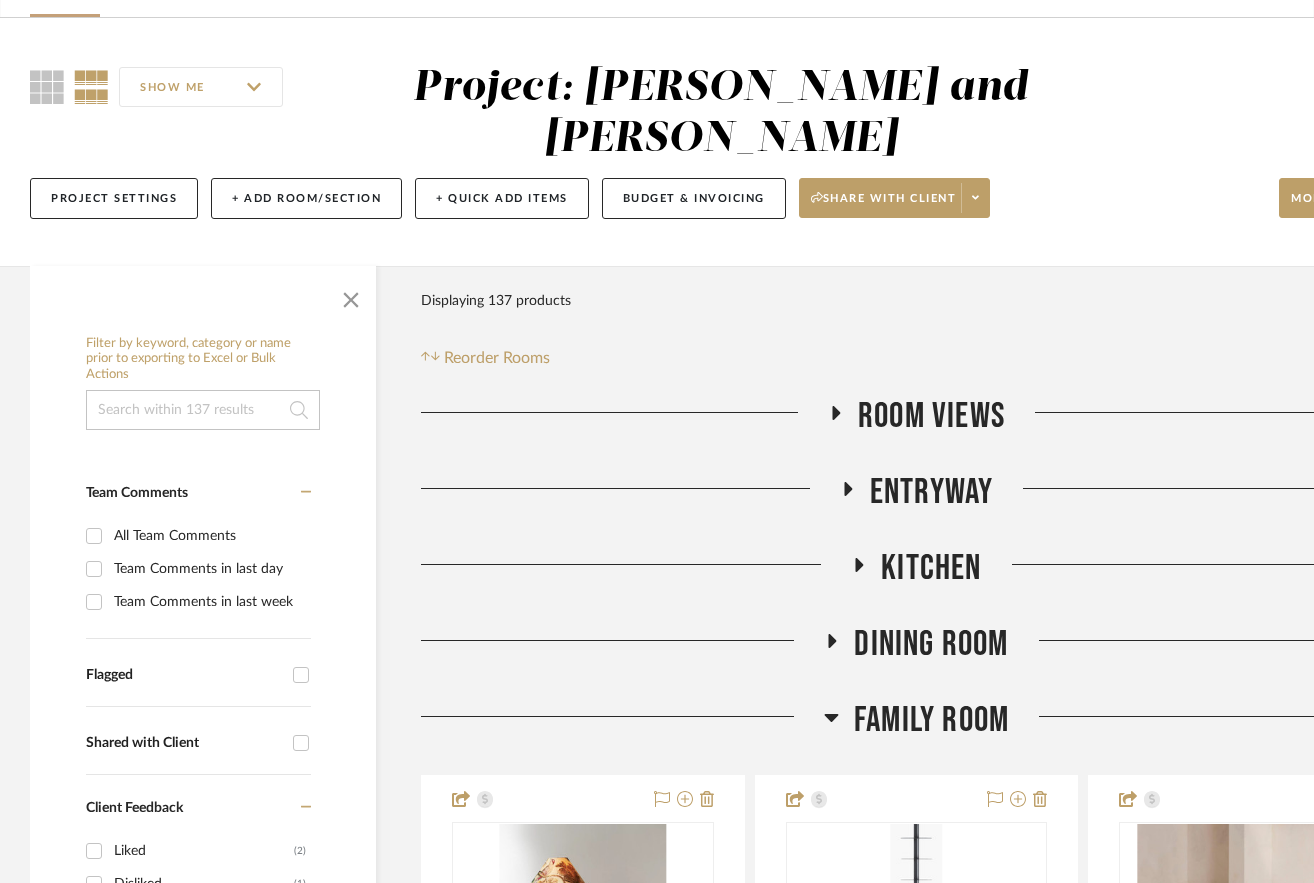scroll, scrollTop: 300, scrollLeft: 0, axis: vertical 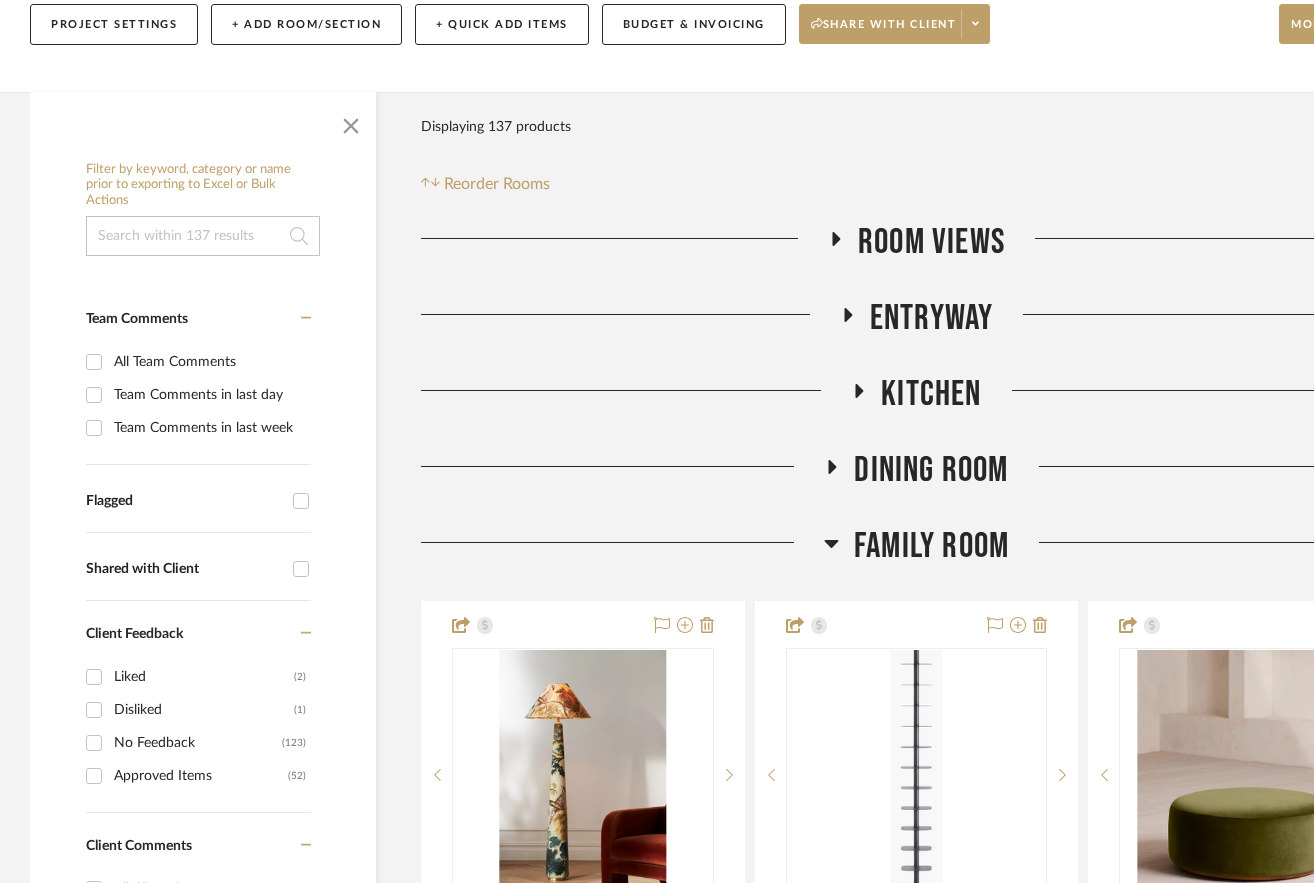 click 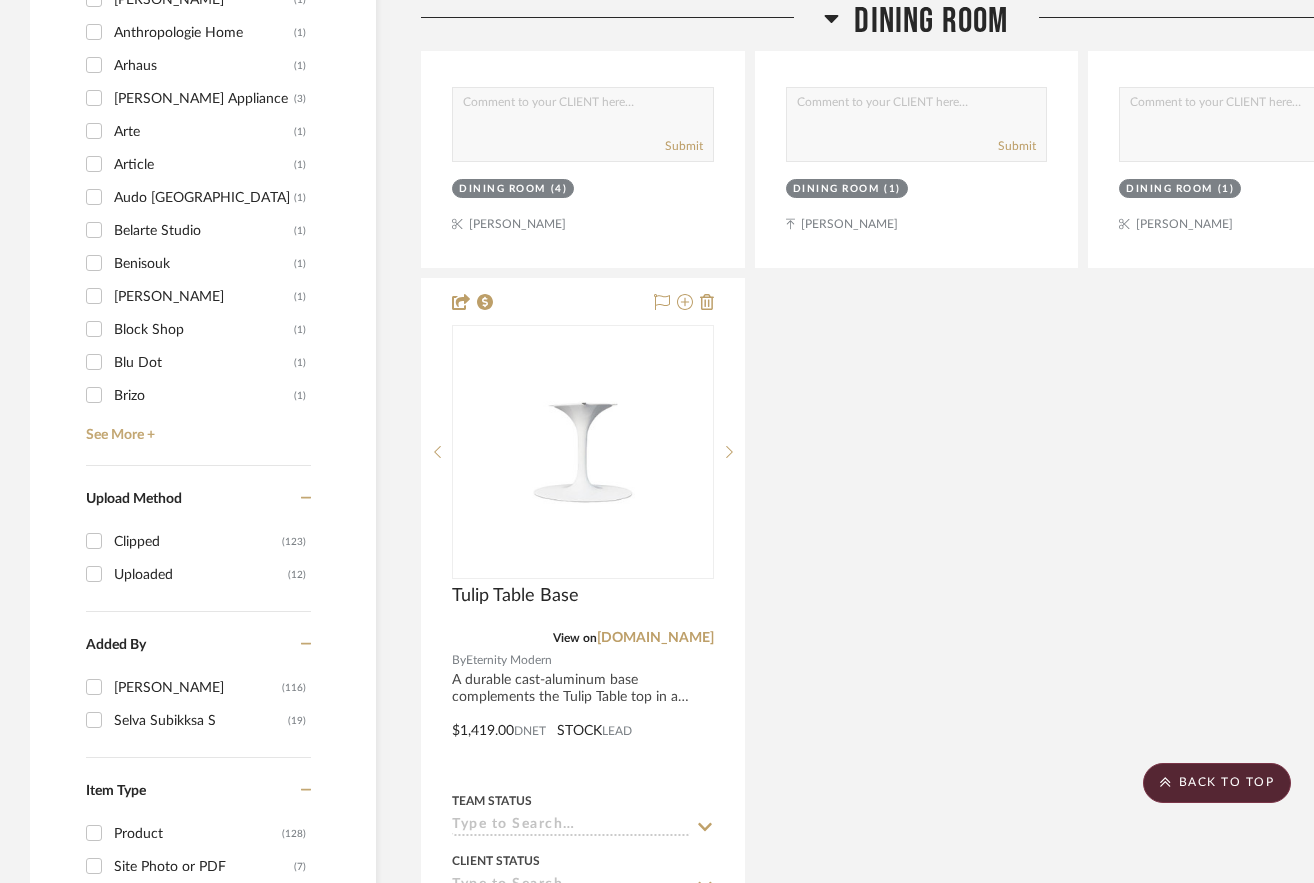 scroll, scrollTop: 2400, scrollLeft: 0, axis: vertical 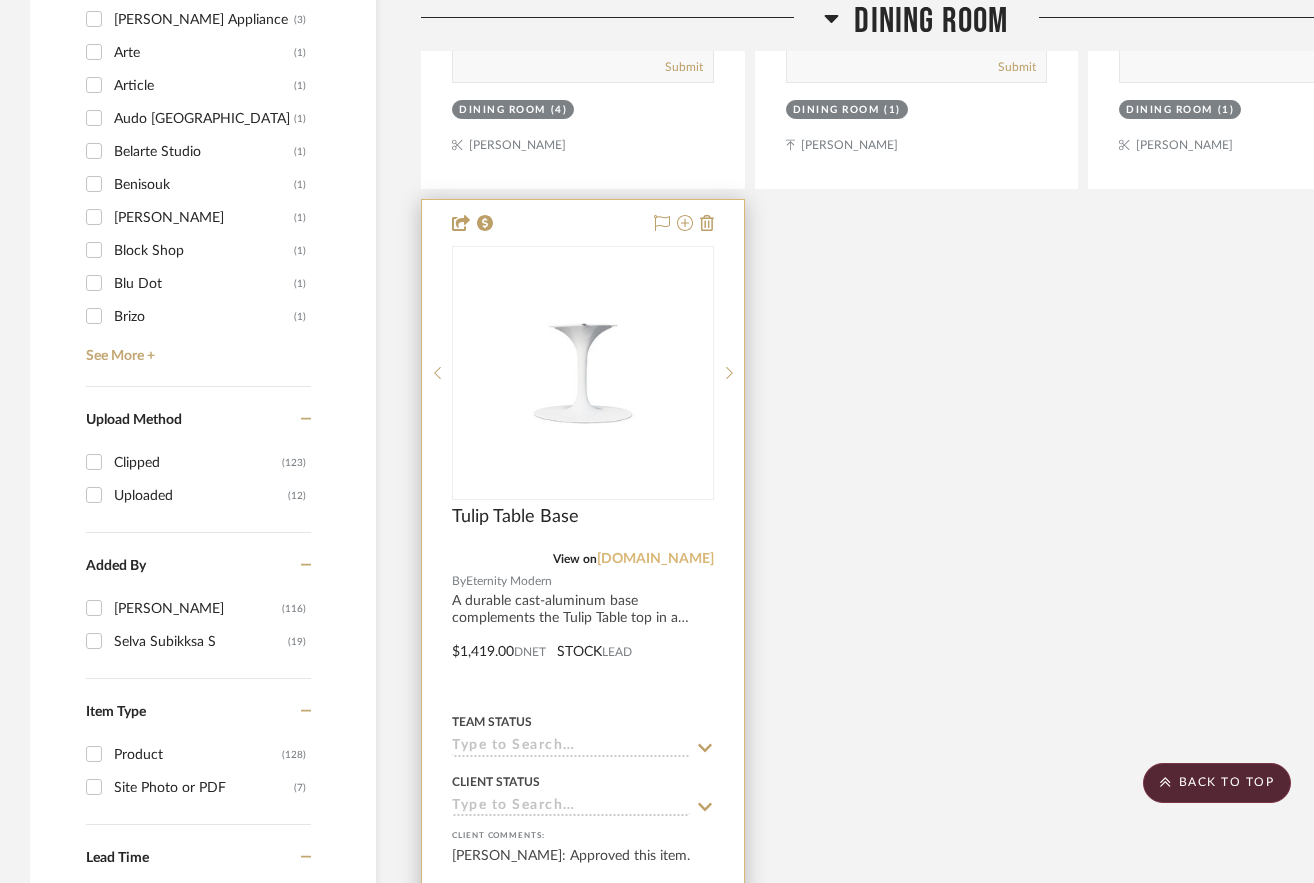 click on "[DOMAIN_NAME]" at bounding box center (655, 559) 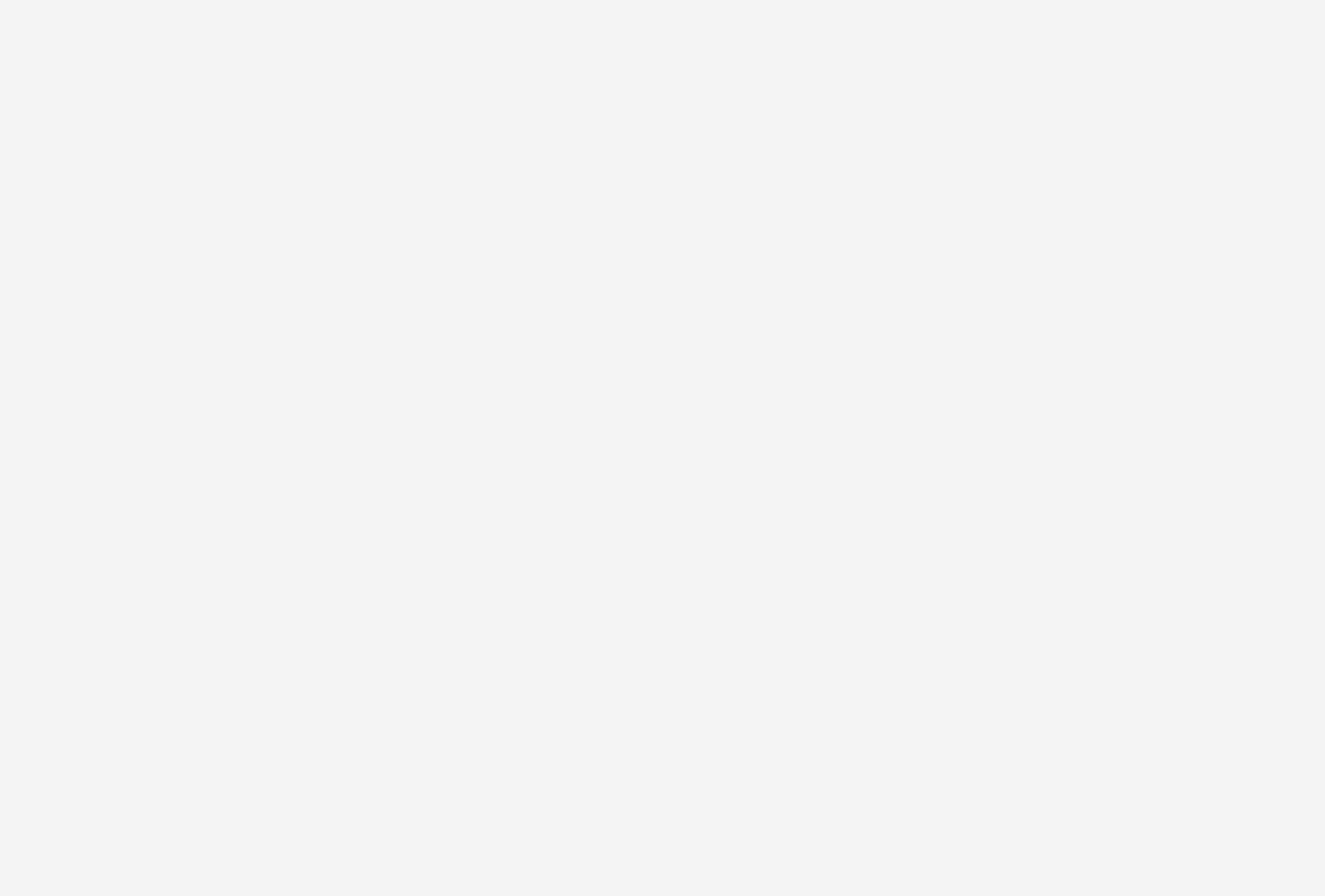 scroll, scrollTop: 0, scrollLeft: 0, axis: both 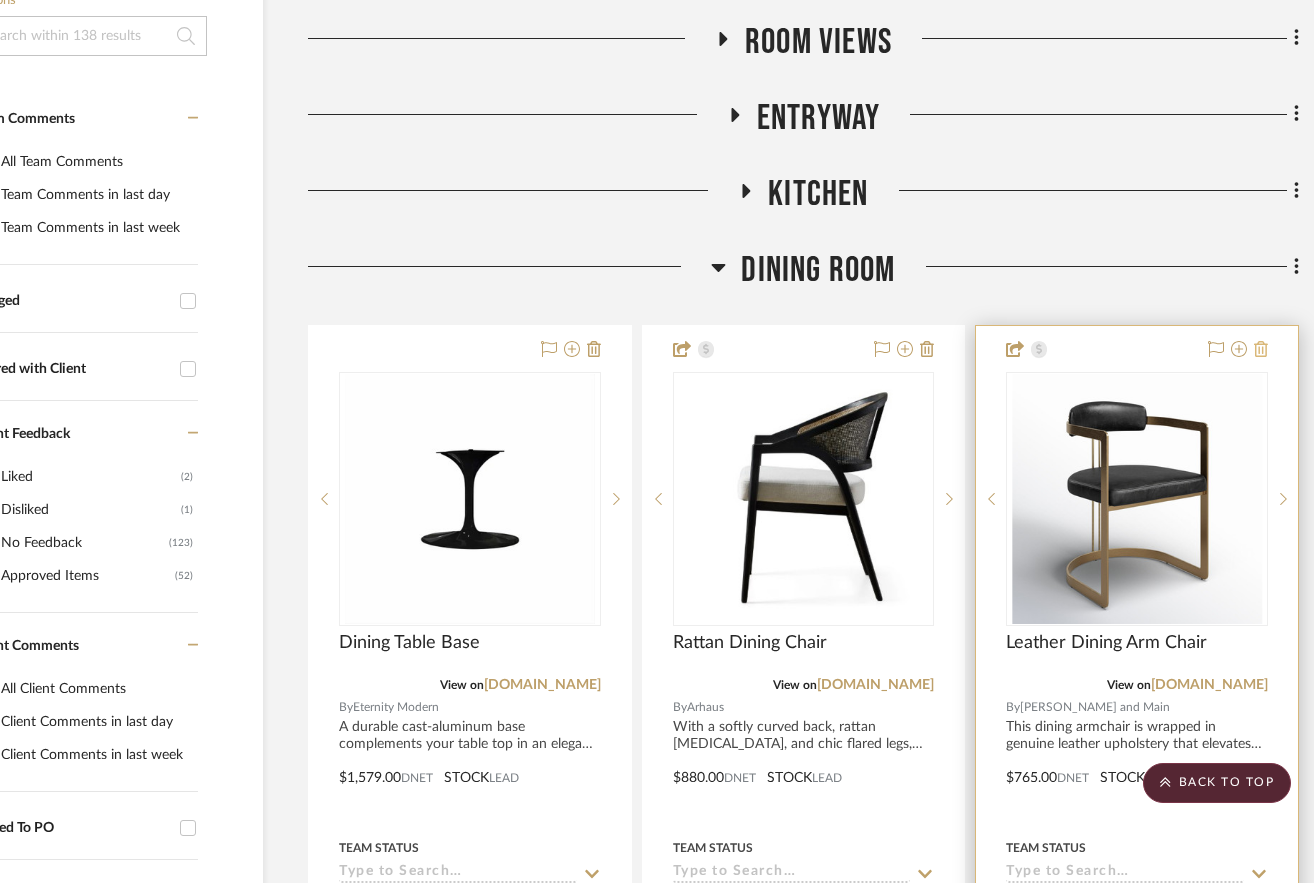 click 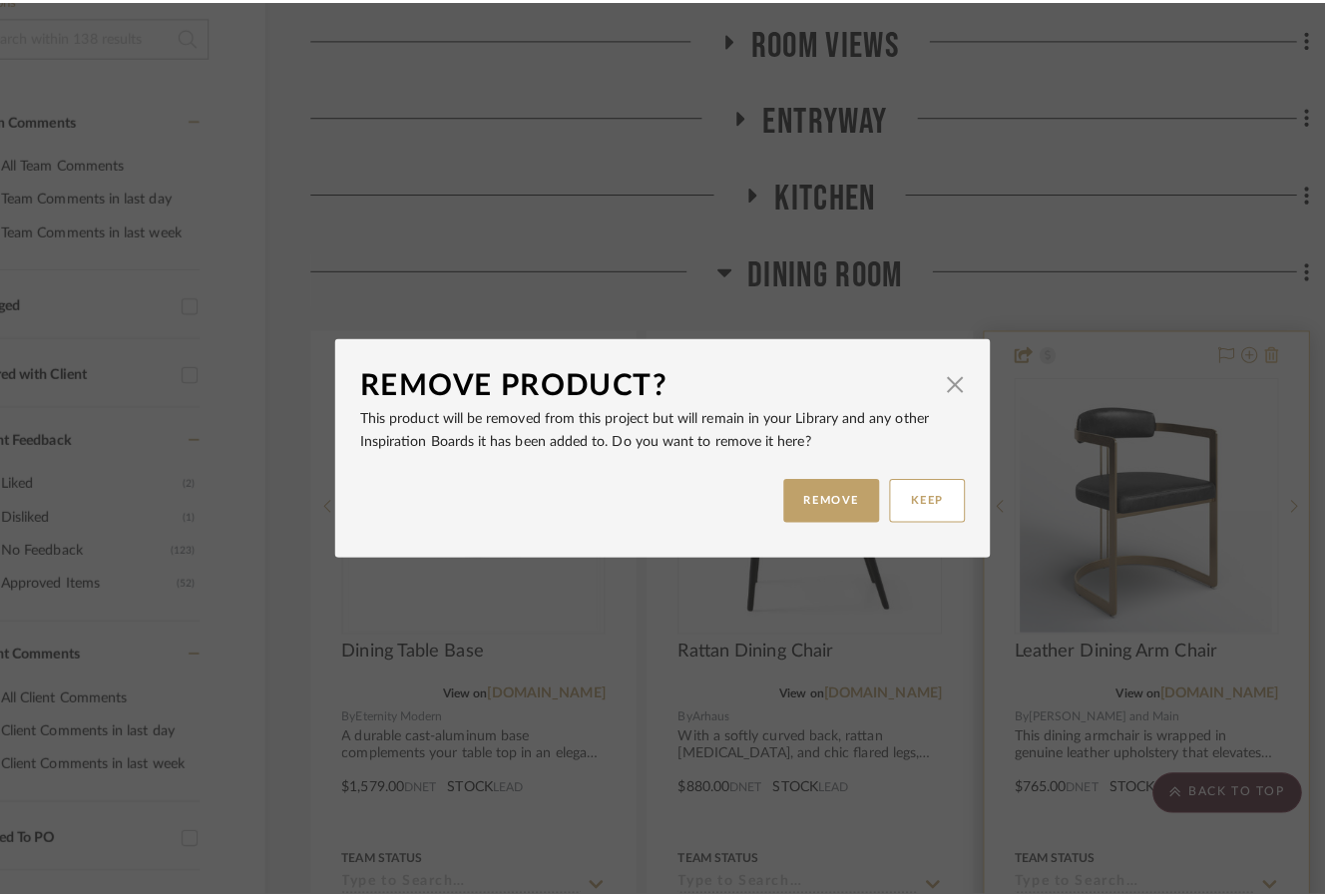 scroll, scrollTop: 0, scrollLeft: 0, axis: both 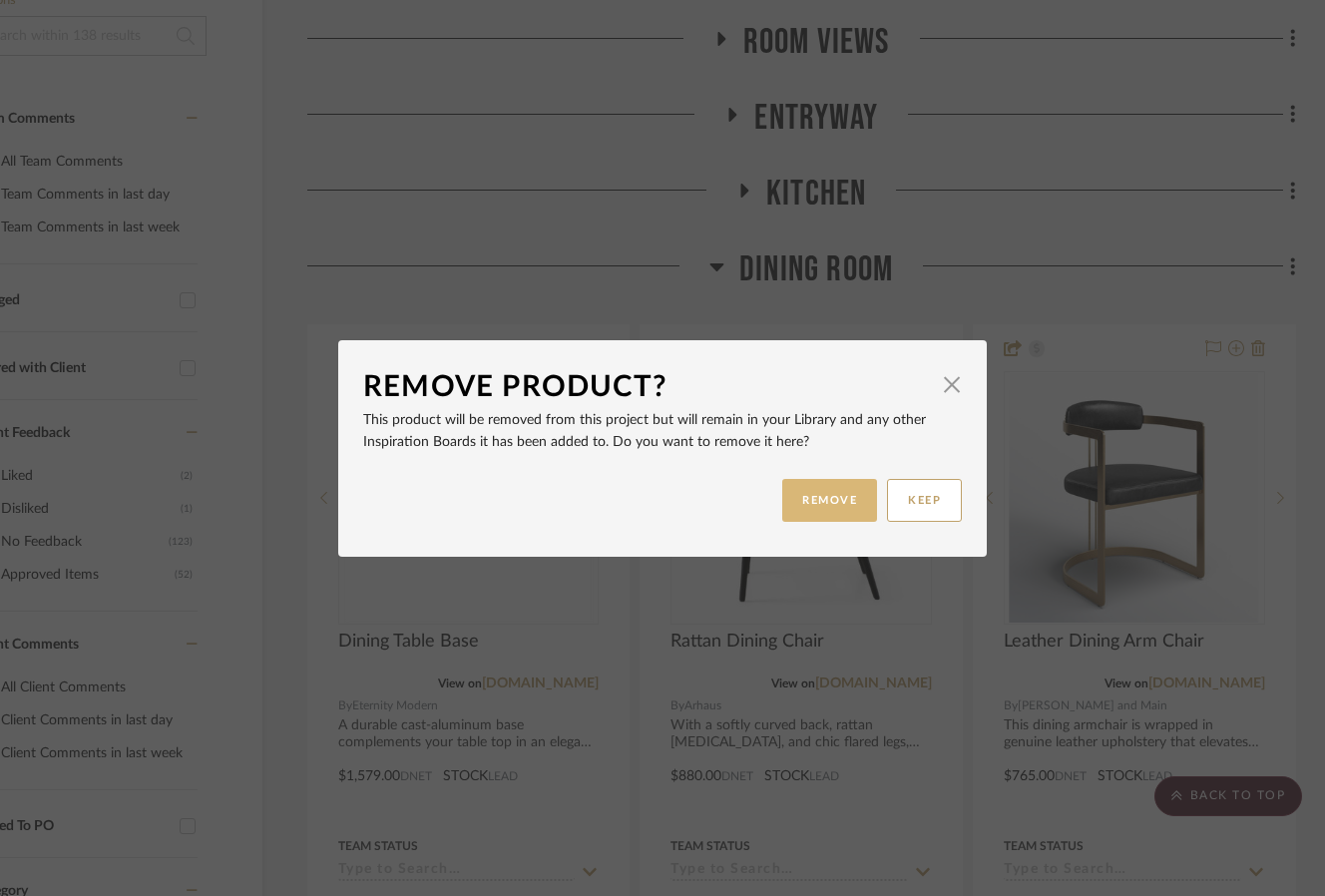 click on "REMOVE" at bounding box center [829, 500] 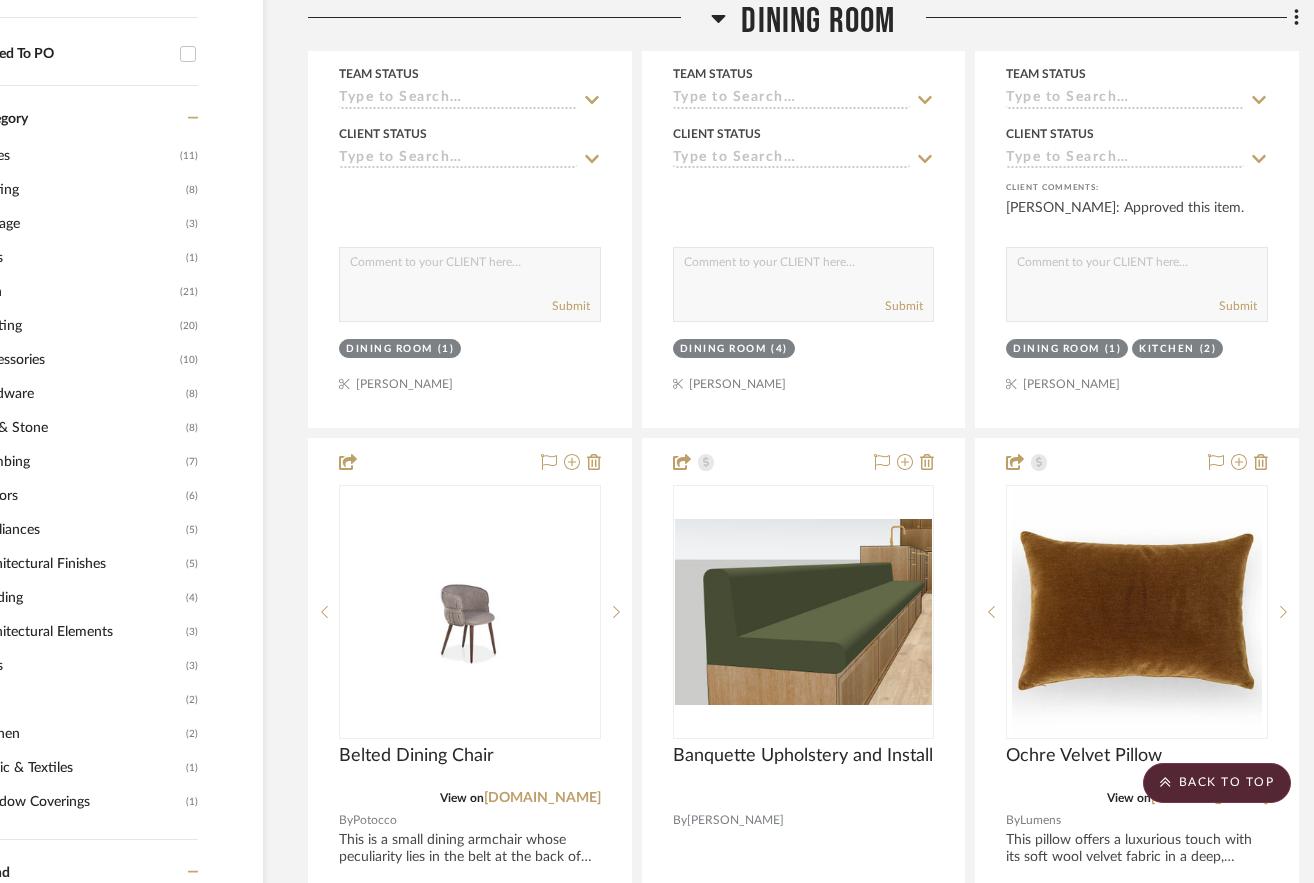 scroll, scrollTop: 1300, scrollLeft: 113, axis: both 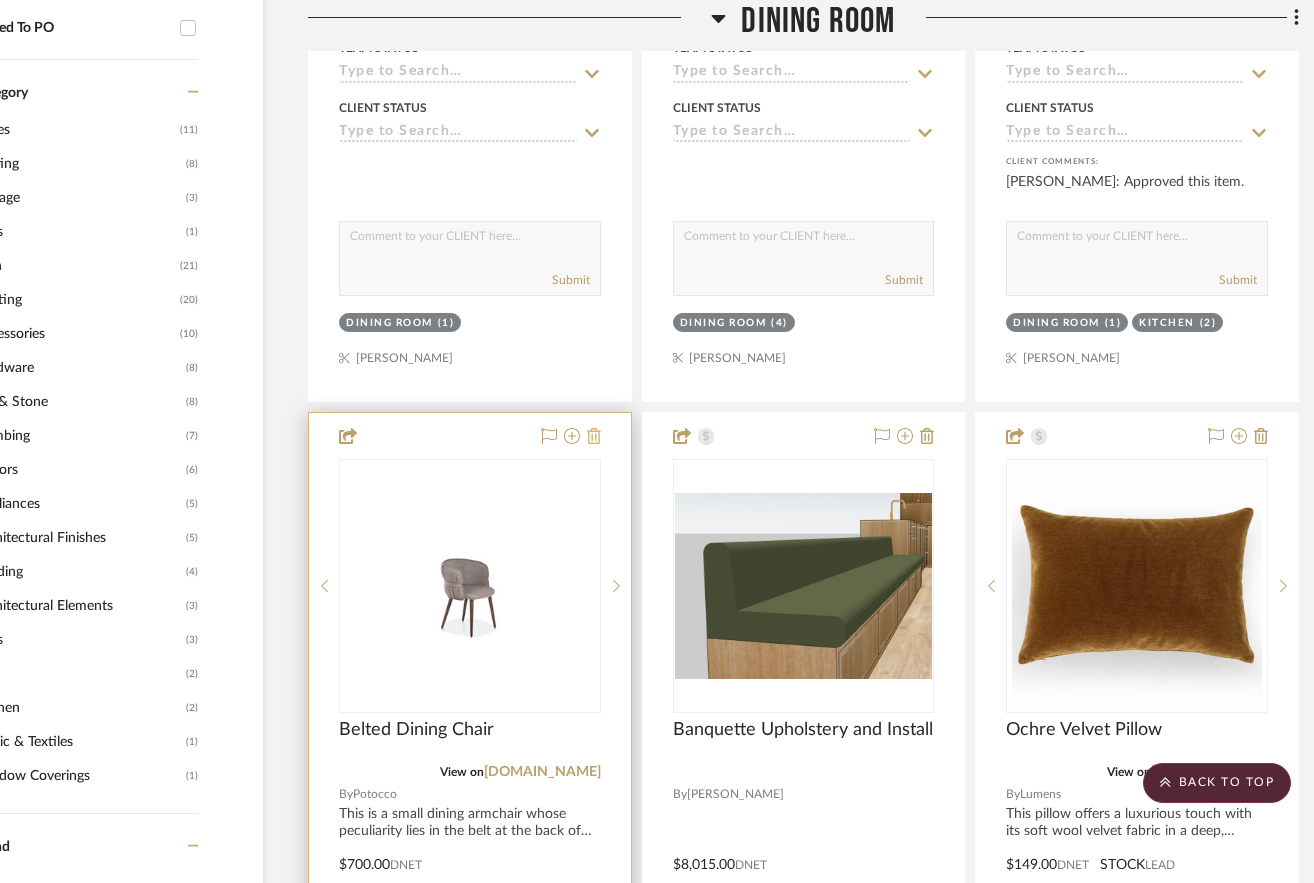 click 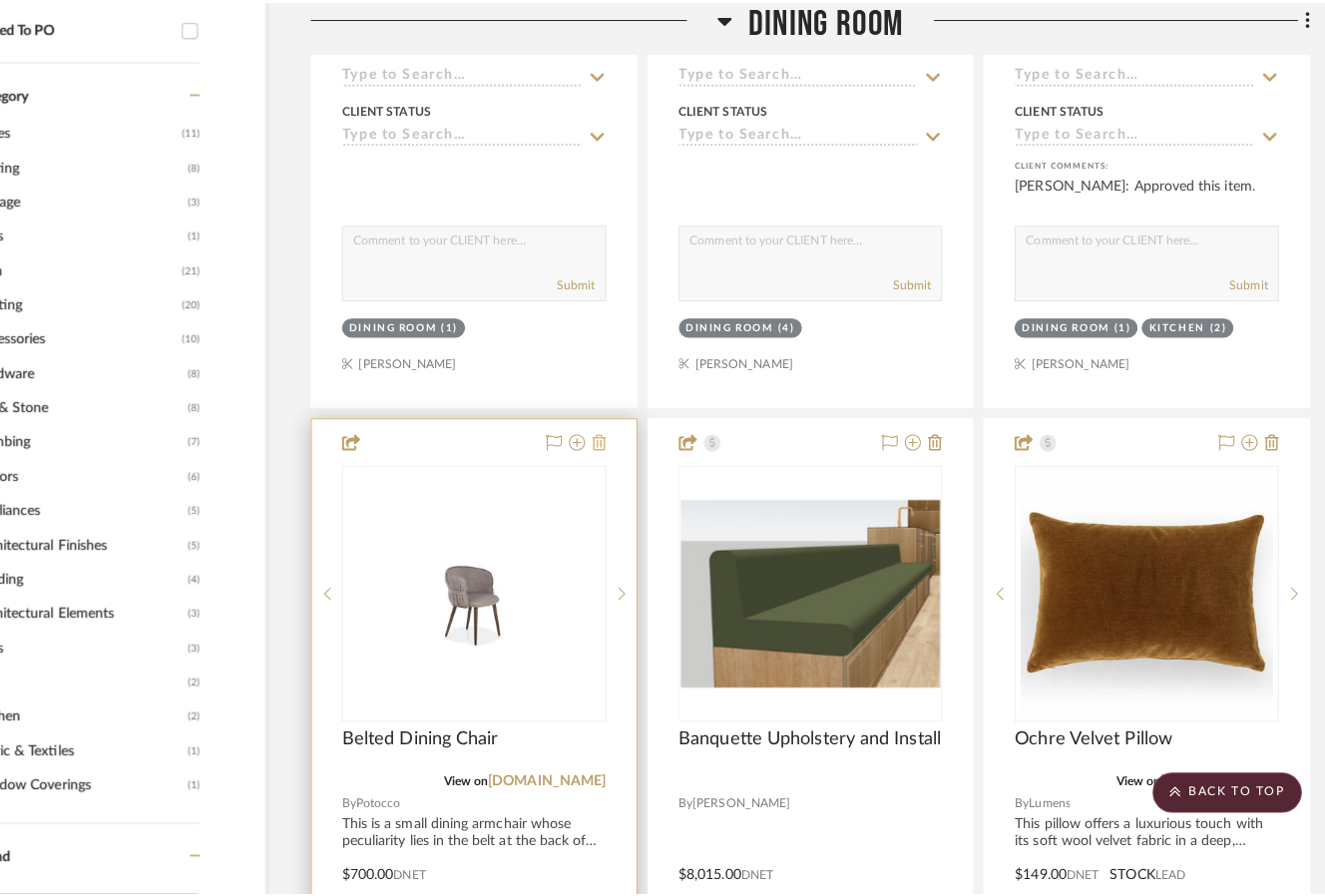 scroll, scrollTop: 0, scrollLeft: 0, axis: both 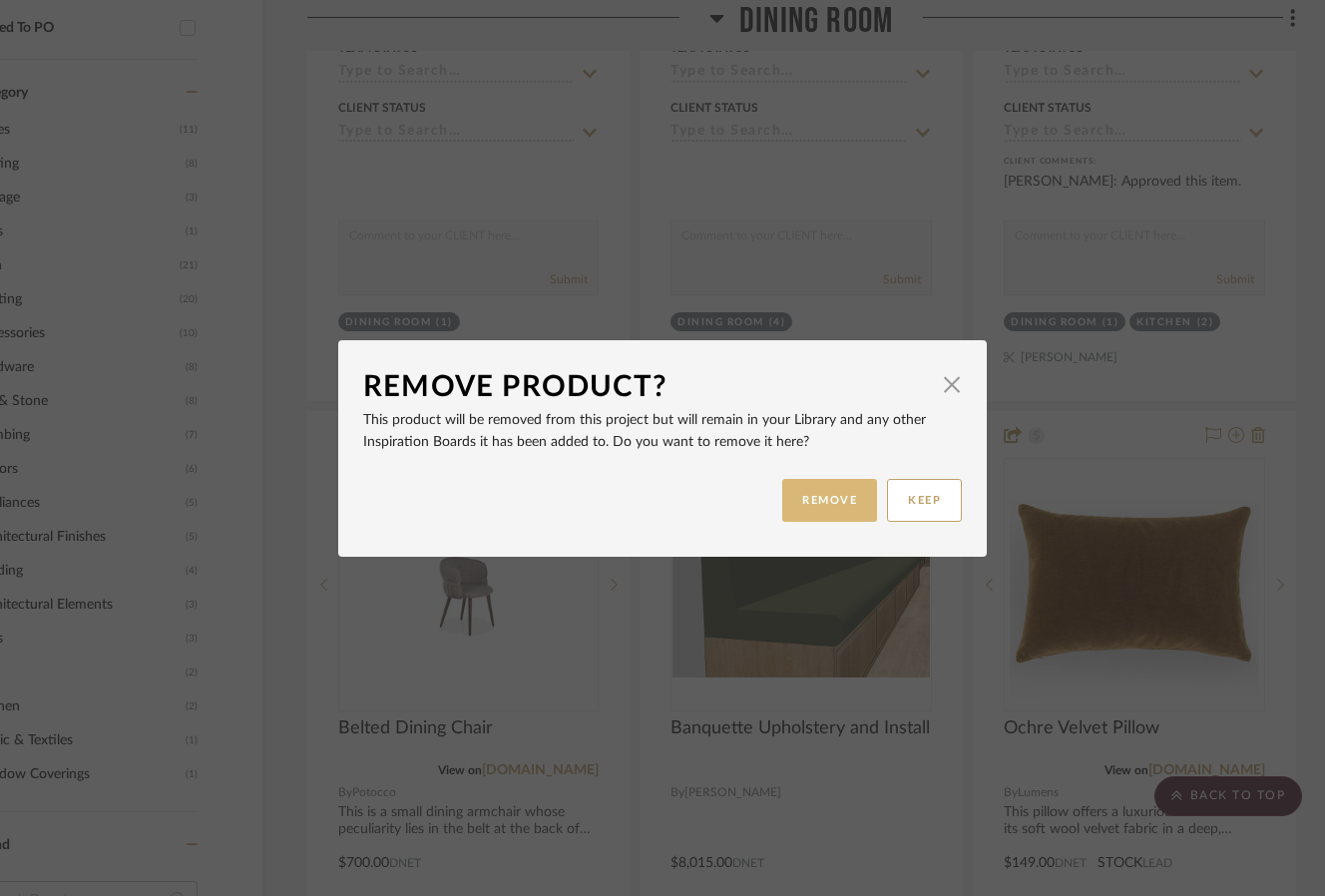click on "REMOVE" at bounding box center [829, 500] 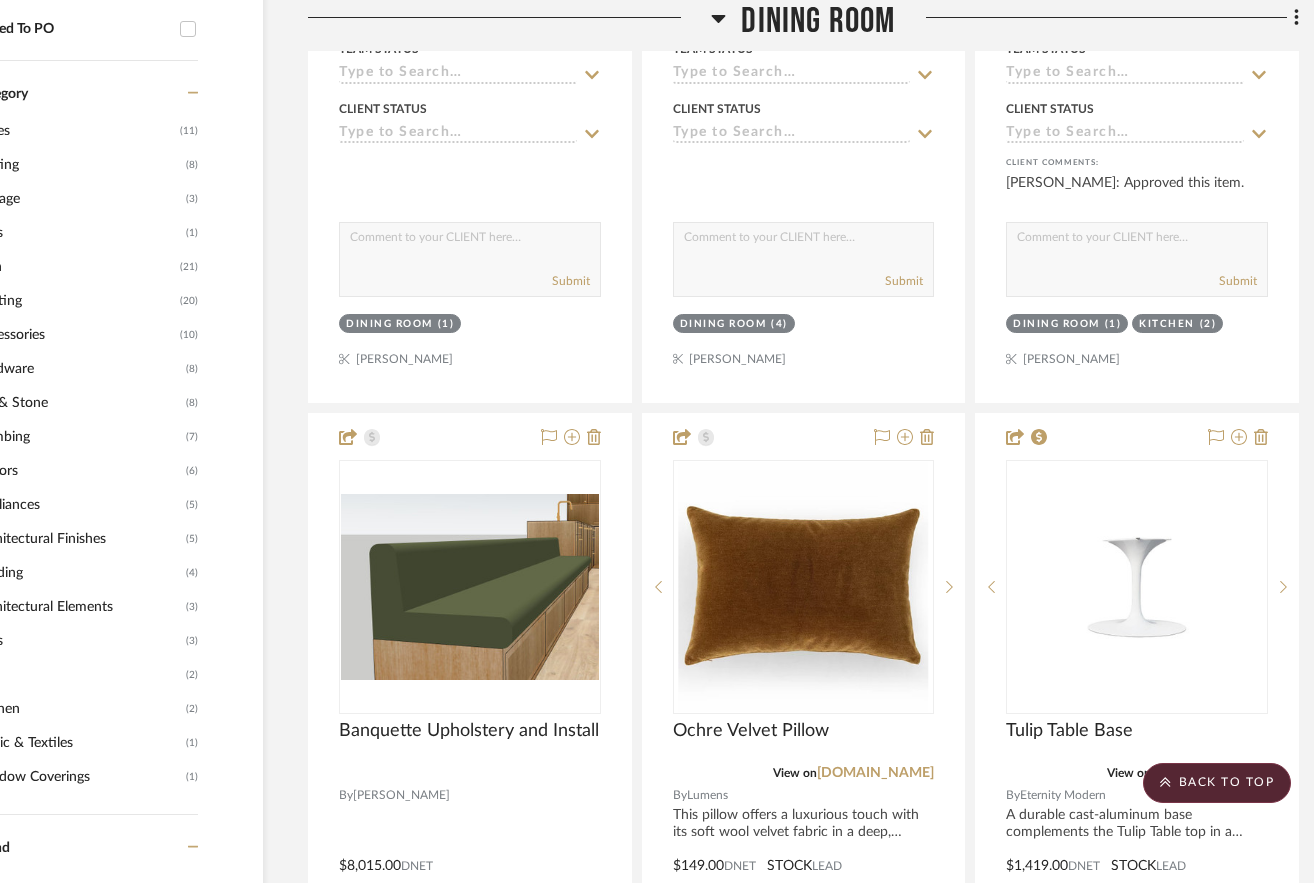 scroll, scrollTop: 1200, scrollLeft: 113, axis: both 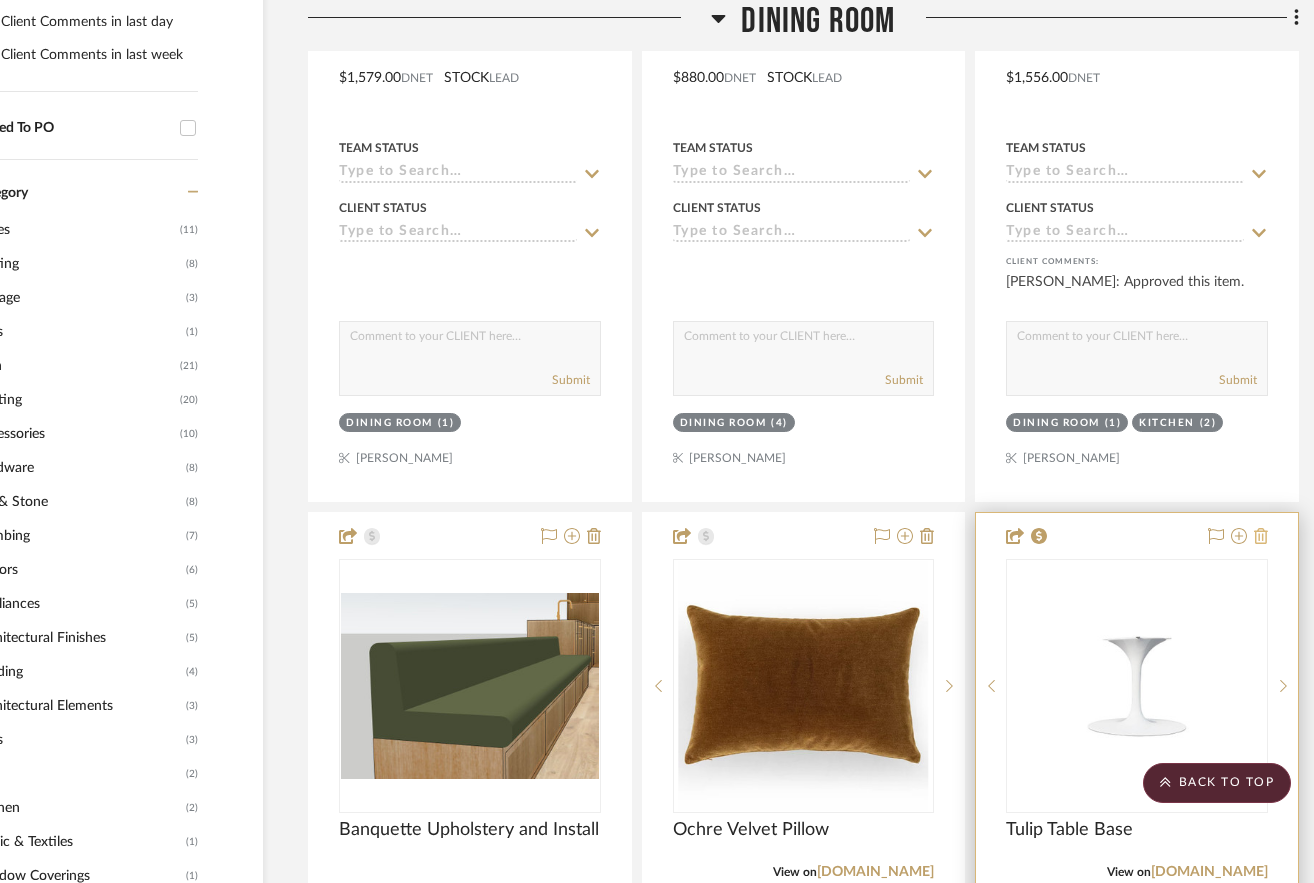 click 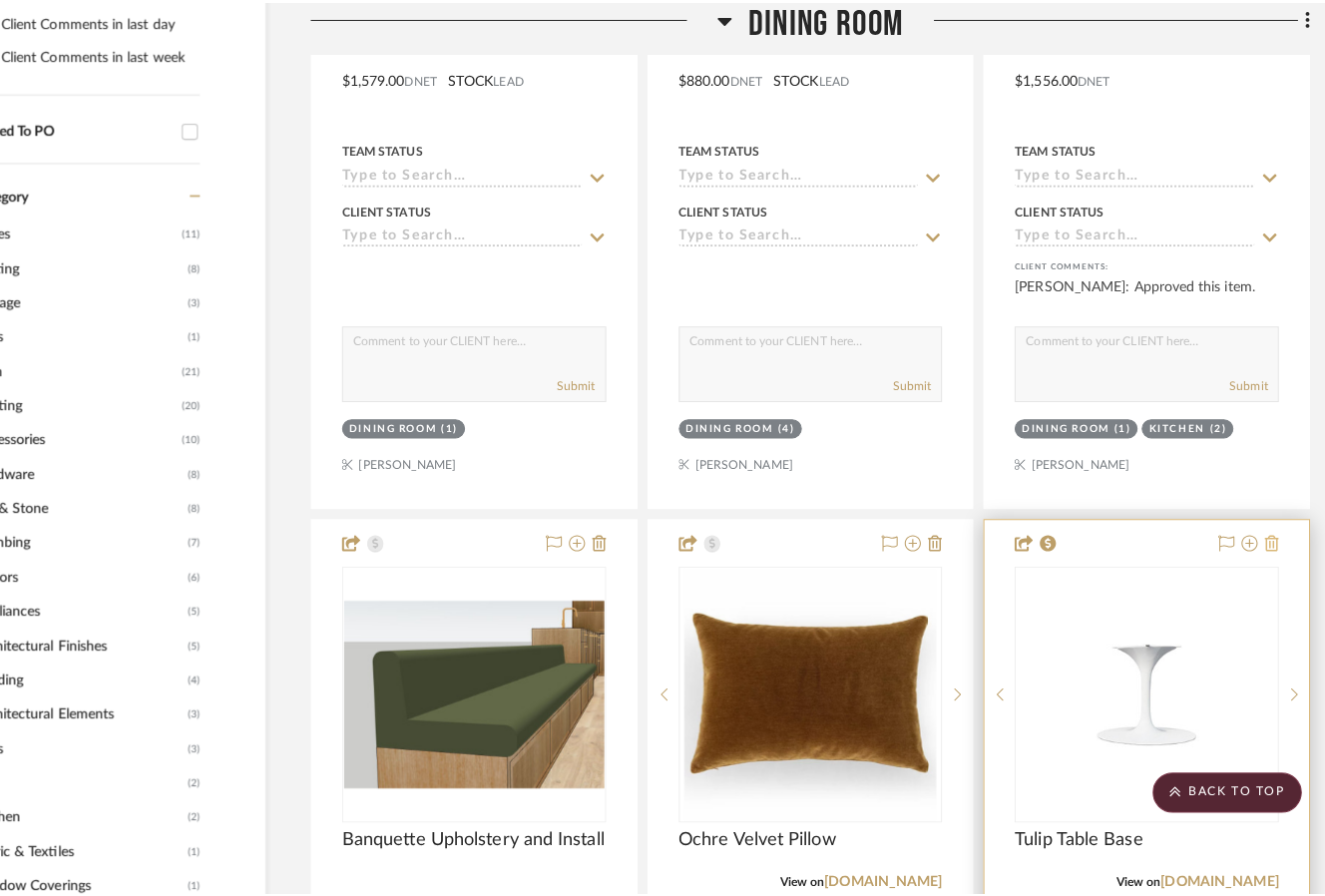 scroll, scrollTop: 0, scrollLeft: 0, axis: both 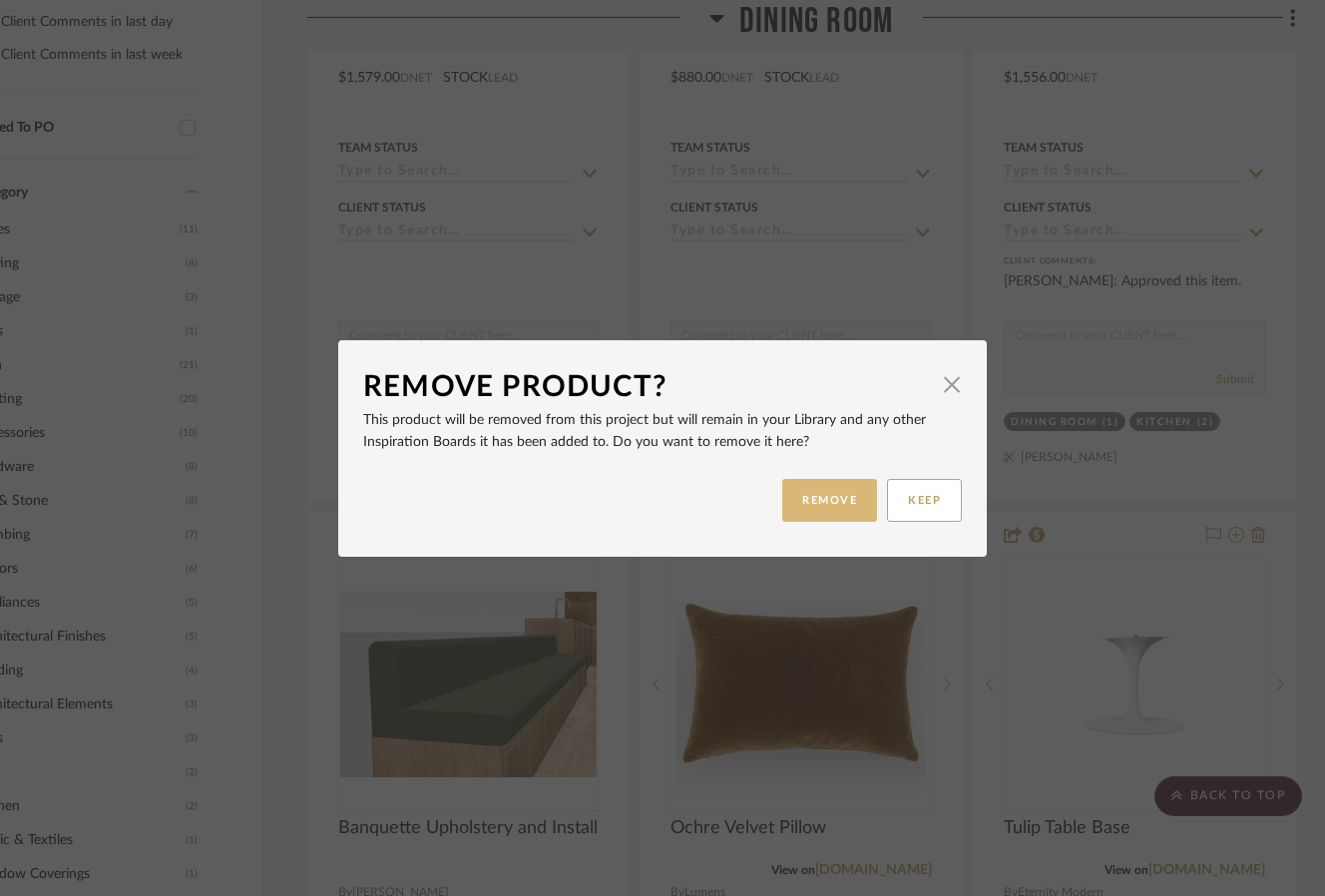 click on "REMOVE" at bounding box center (829, 500) 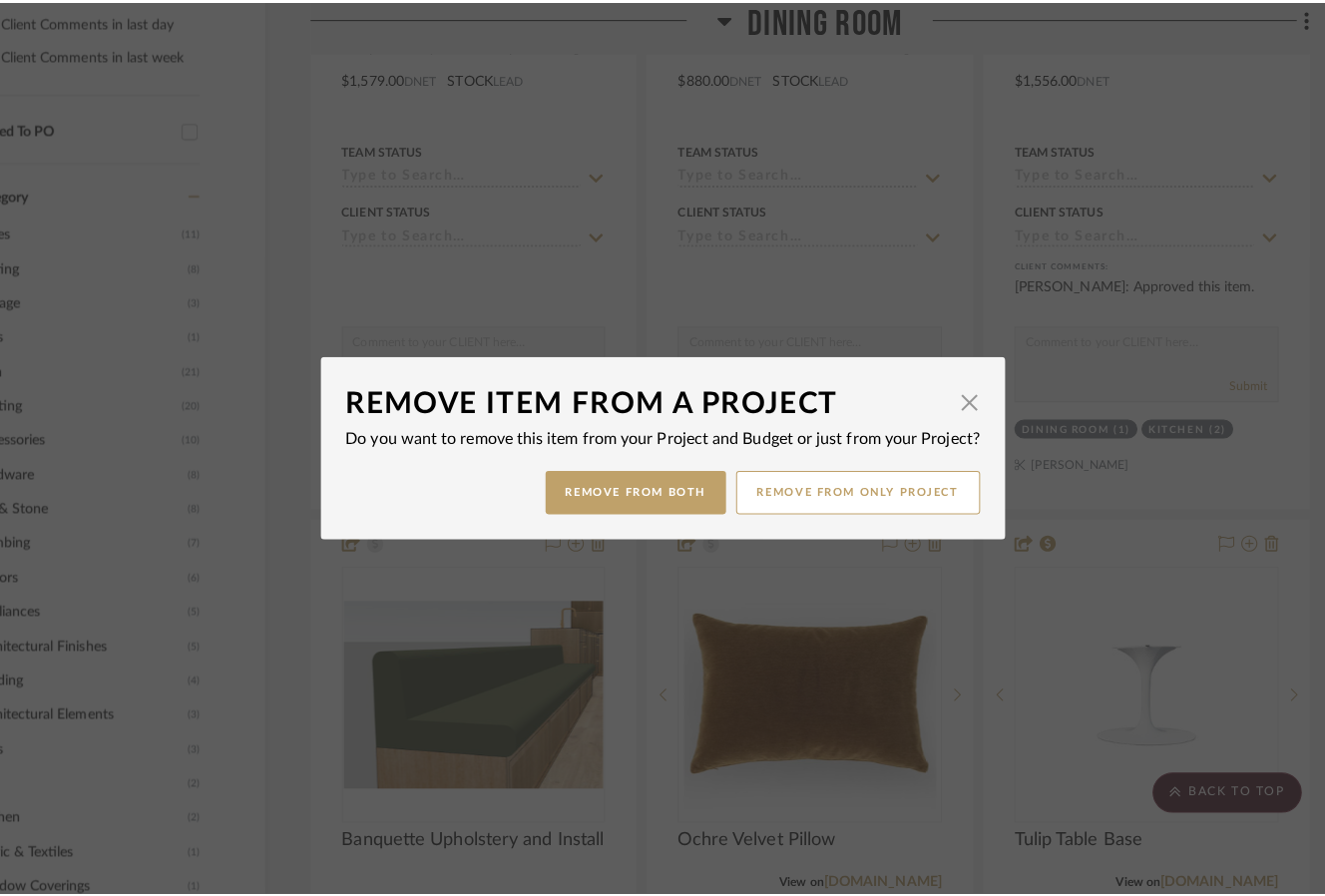 scroll, scrollTop: 0, scrollLeft: 0, axis: both 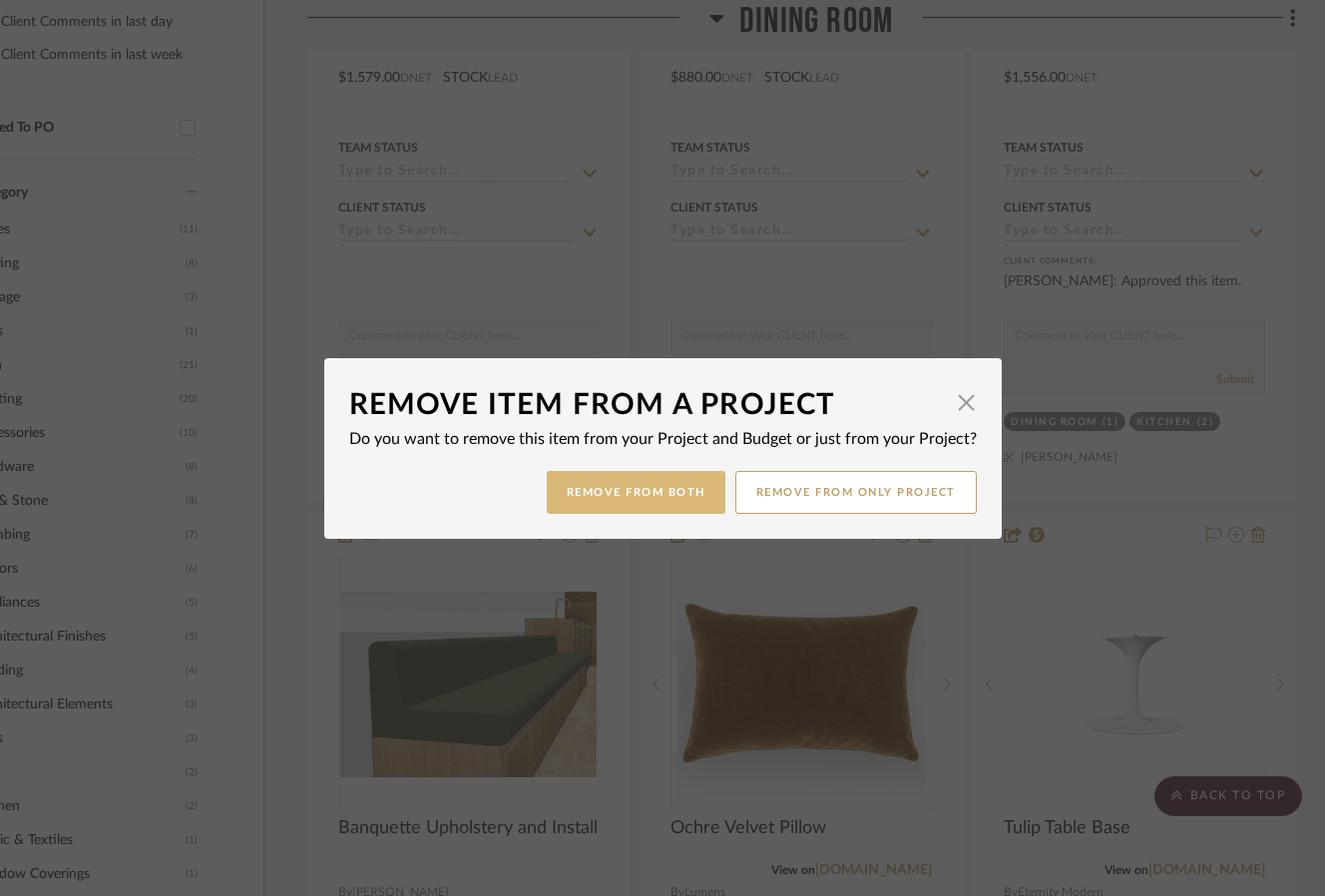 click on "Remove from Both" at bounding box center (636, 492) 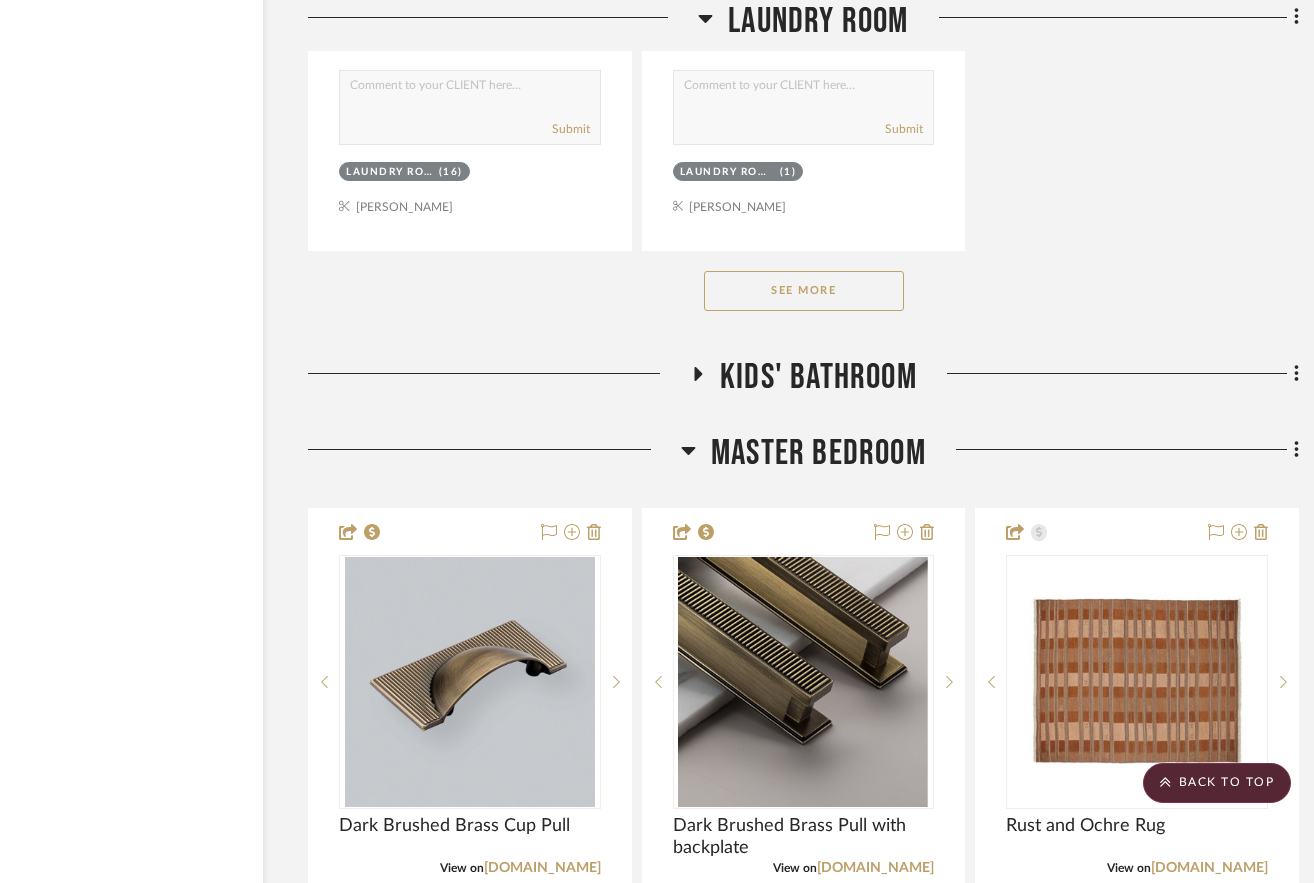 scroll, scrollTop: 8000, scrollLeft: 113, axis: both 